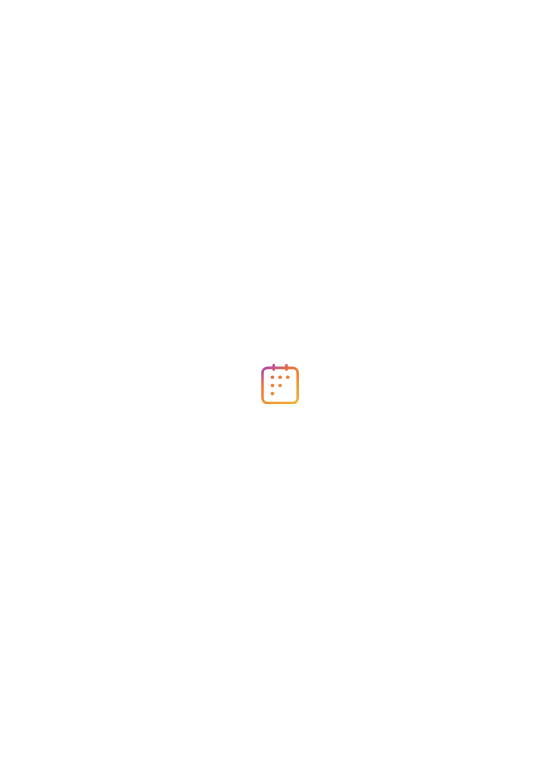 scroll, scrollTop: 0, scrollLeft: 0, axis: both 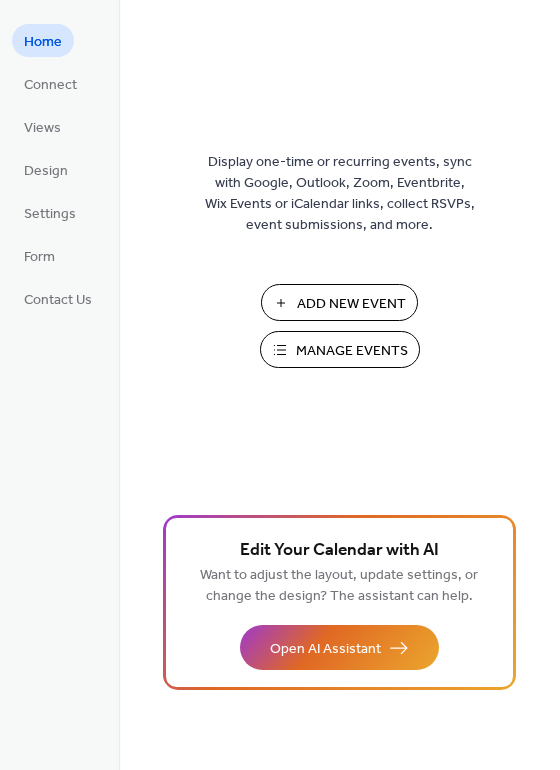 click on "Manage Events" at bounding box center (352, 351) 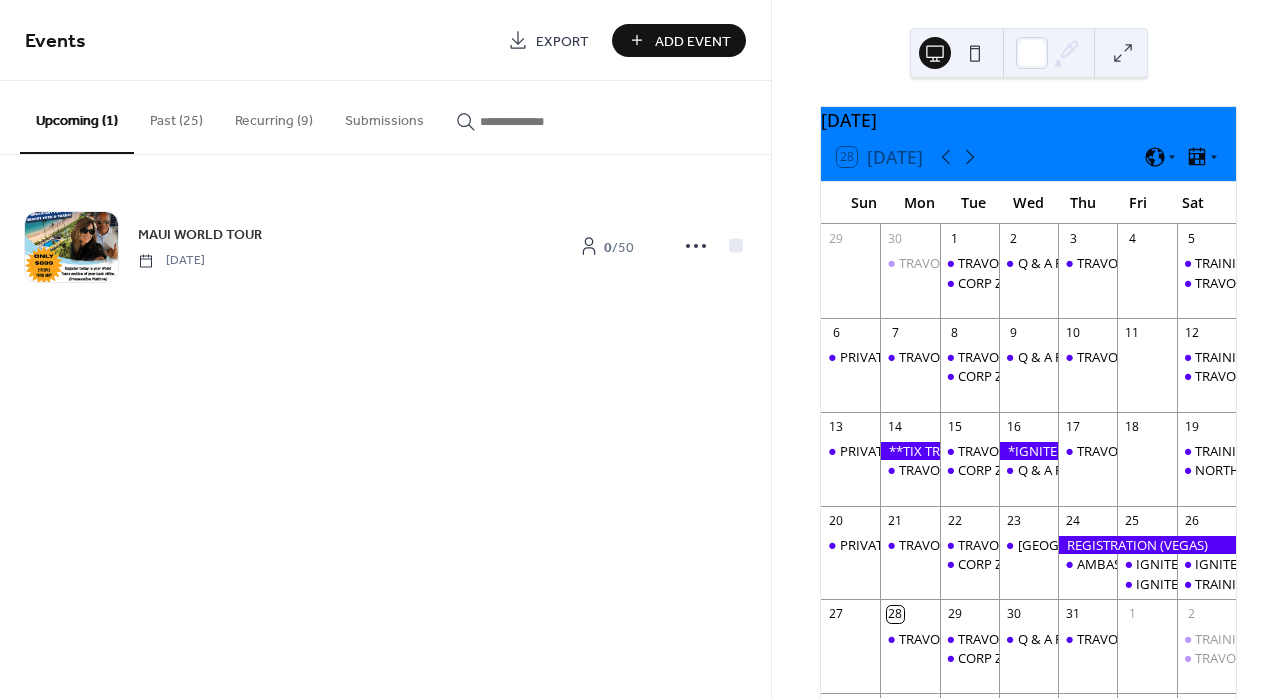 scroll, scrollTop: 0, scrollLeft: 0, axis: both 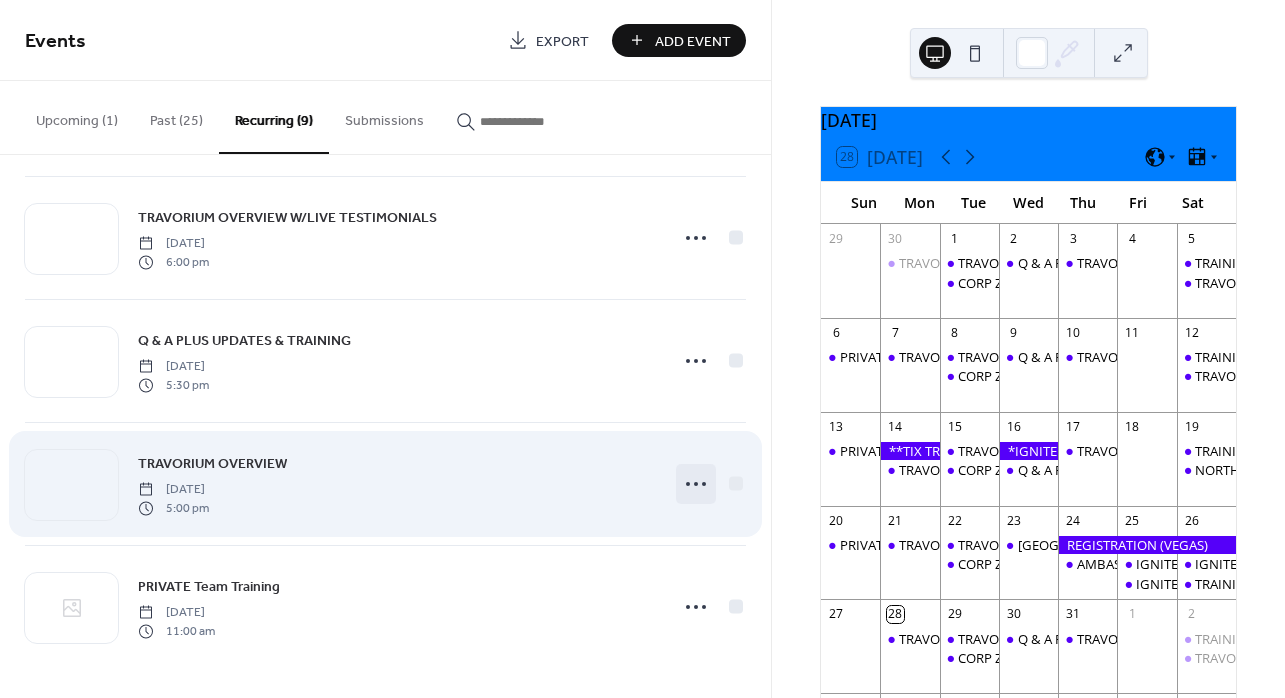 click 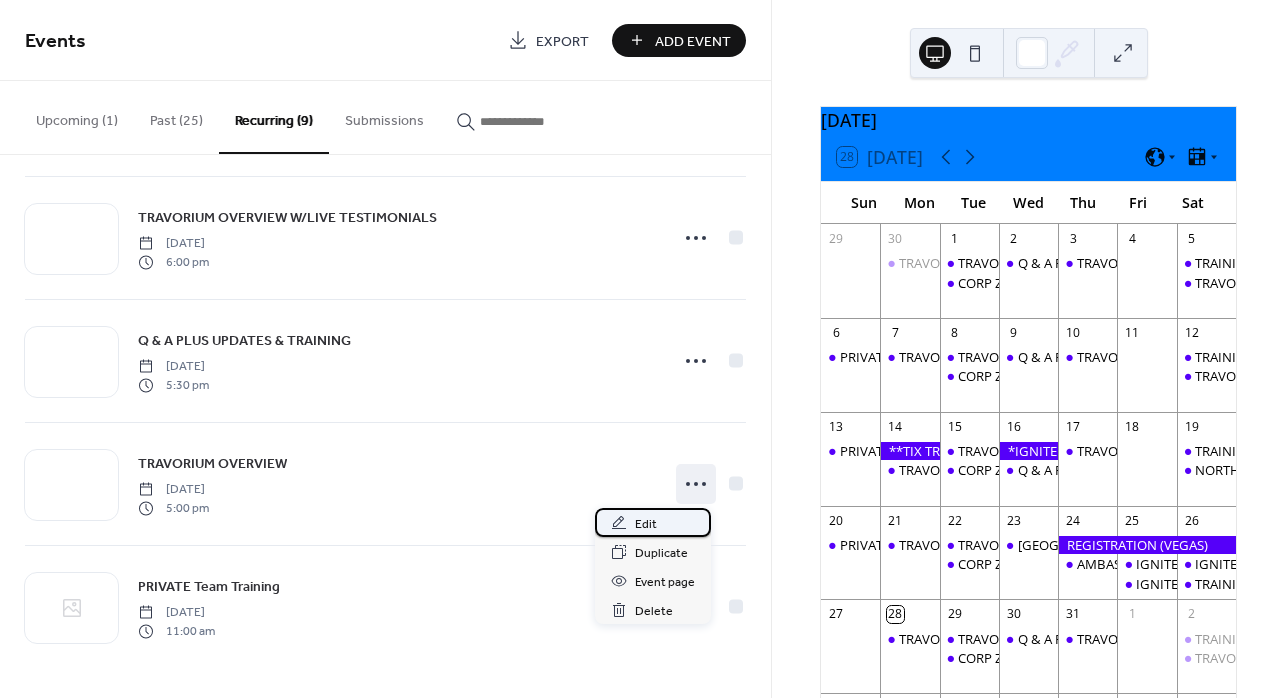 click on "Edit" at bounding box center (646, 524) 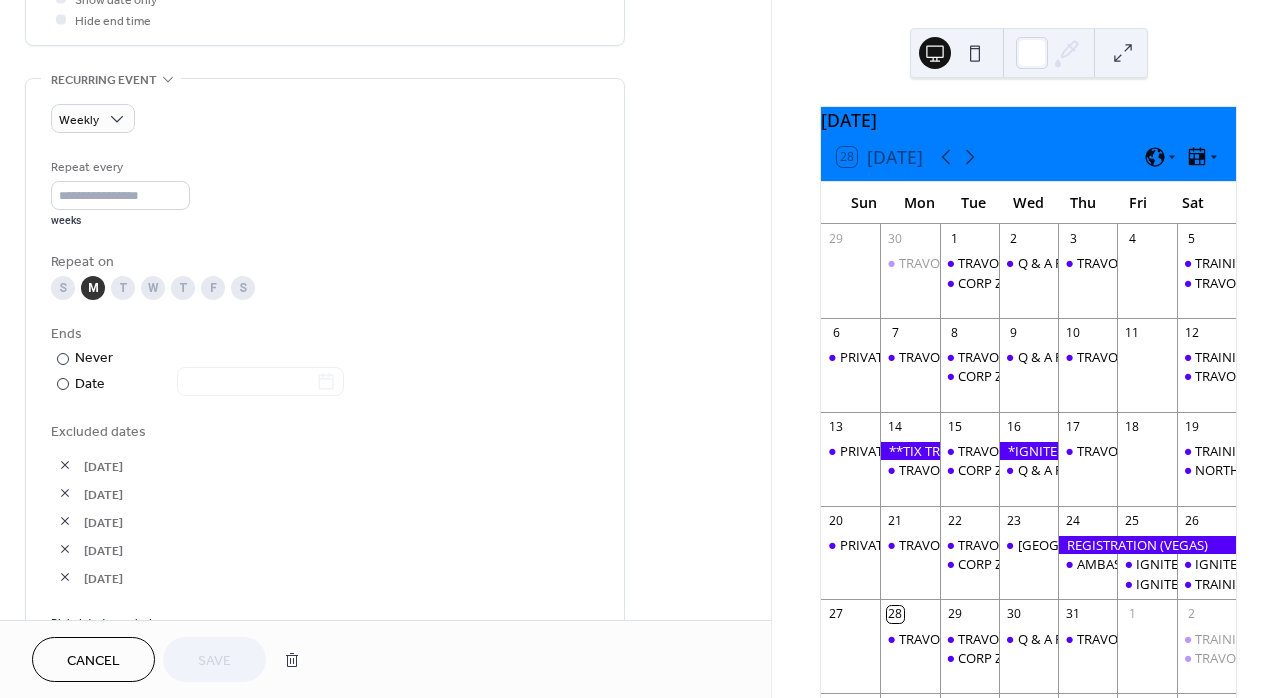 scroll, scrollTop: 851, scrollLeft: 0, axis: vertical 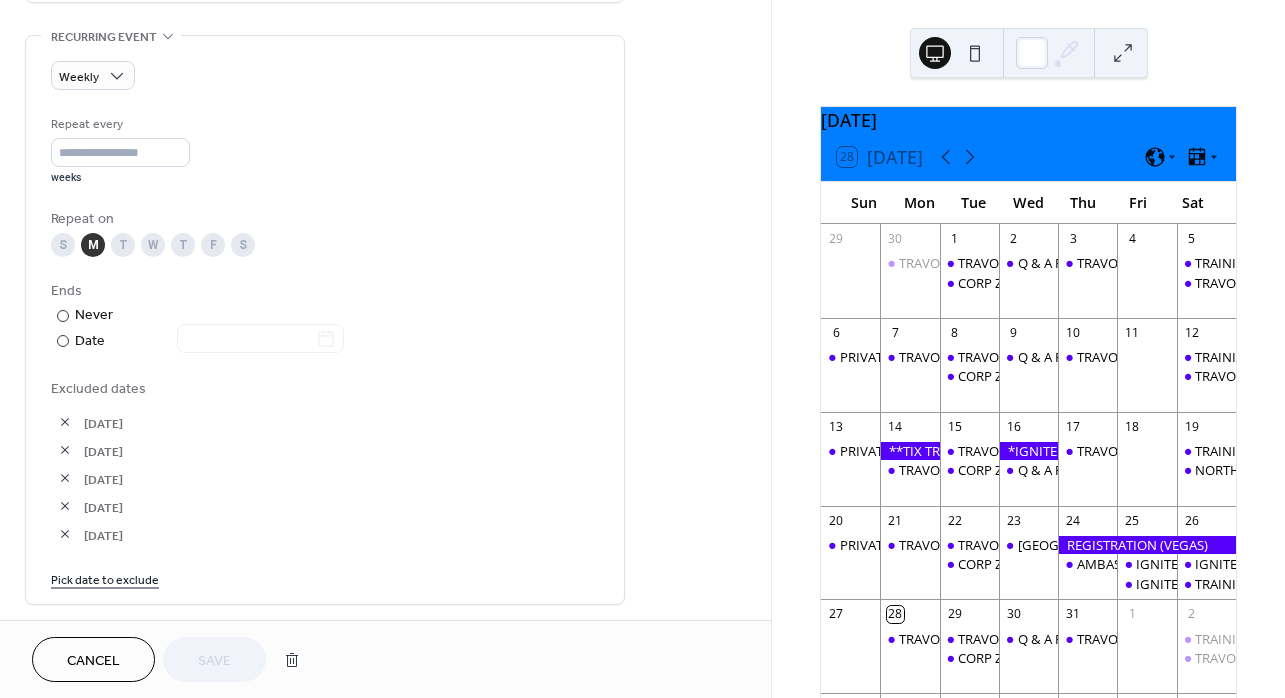 click on "Pick date to exclude" at bounding box center [105, 578] 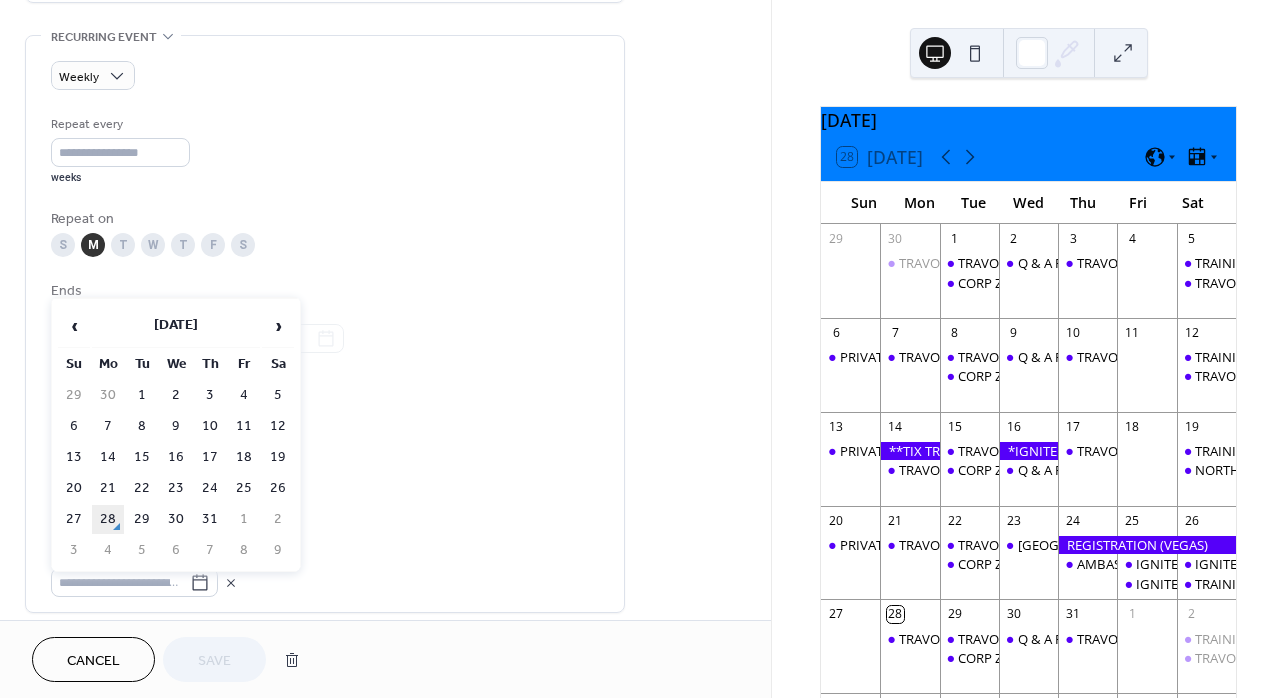 click on "28" at bounding box center [108, 519] 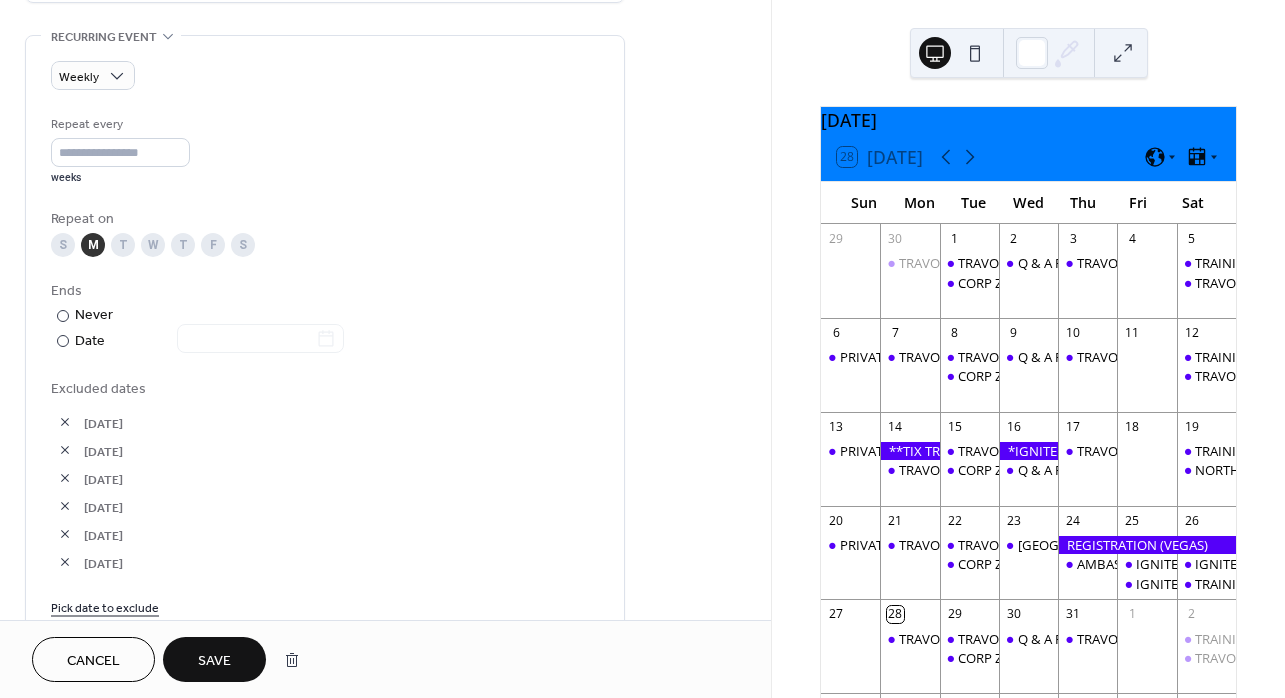 click on "Save" at bounding box center [214, 661] 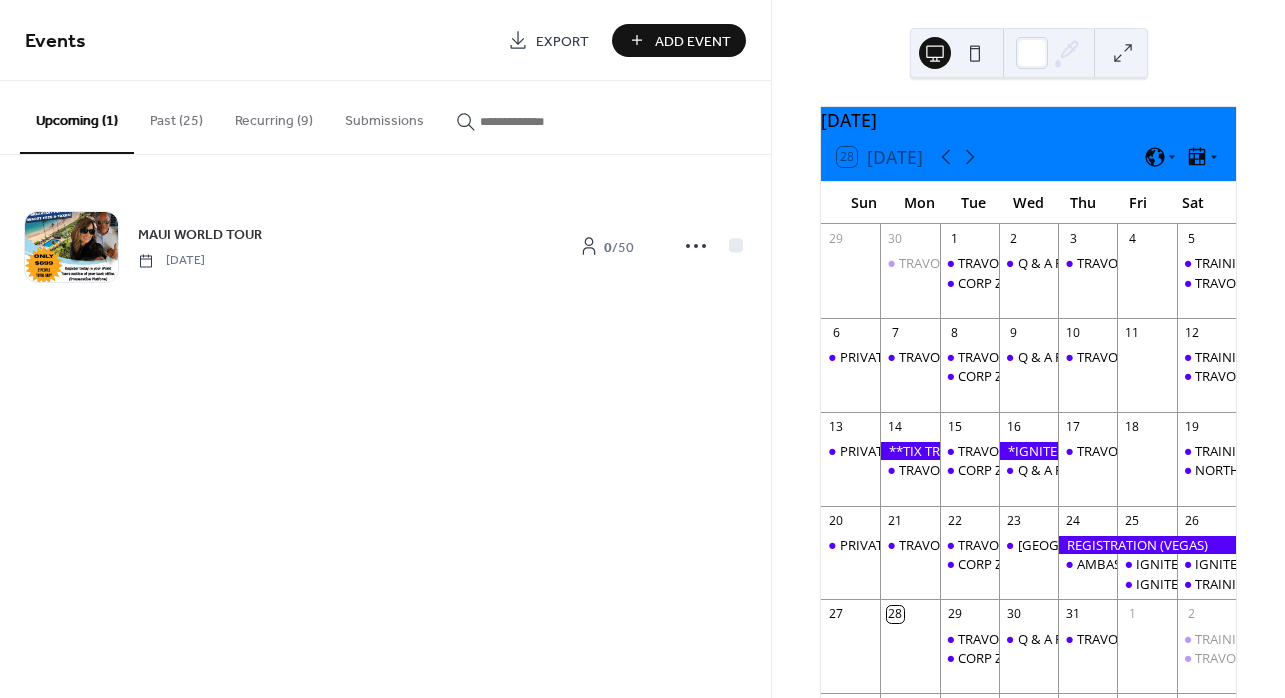 click on "Past (25)" at bounding box center [176, 116] 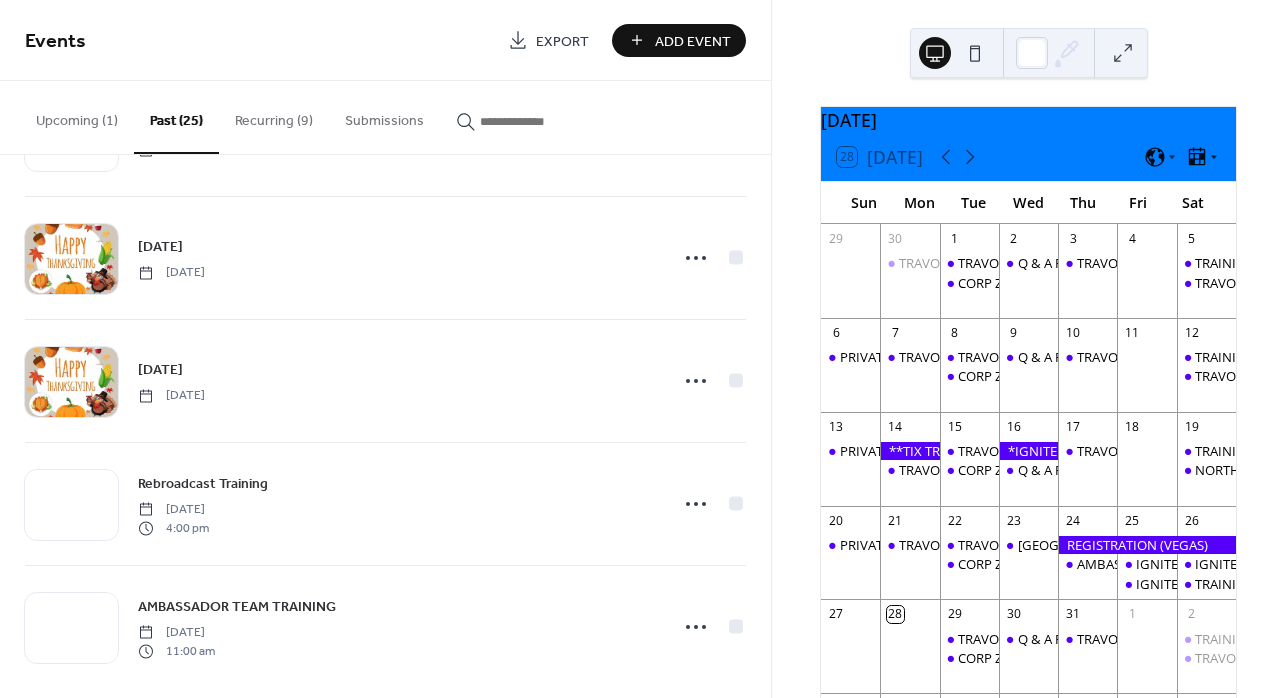 scroll, scrollTop: 2591, scrollLeft: 0, axis: vertical 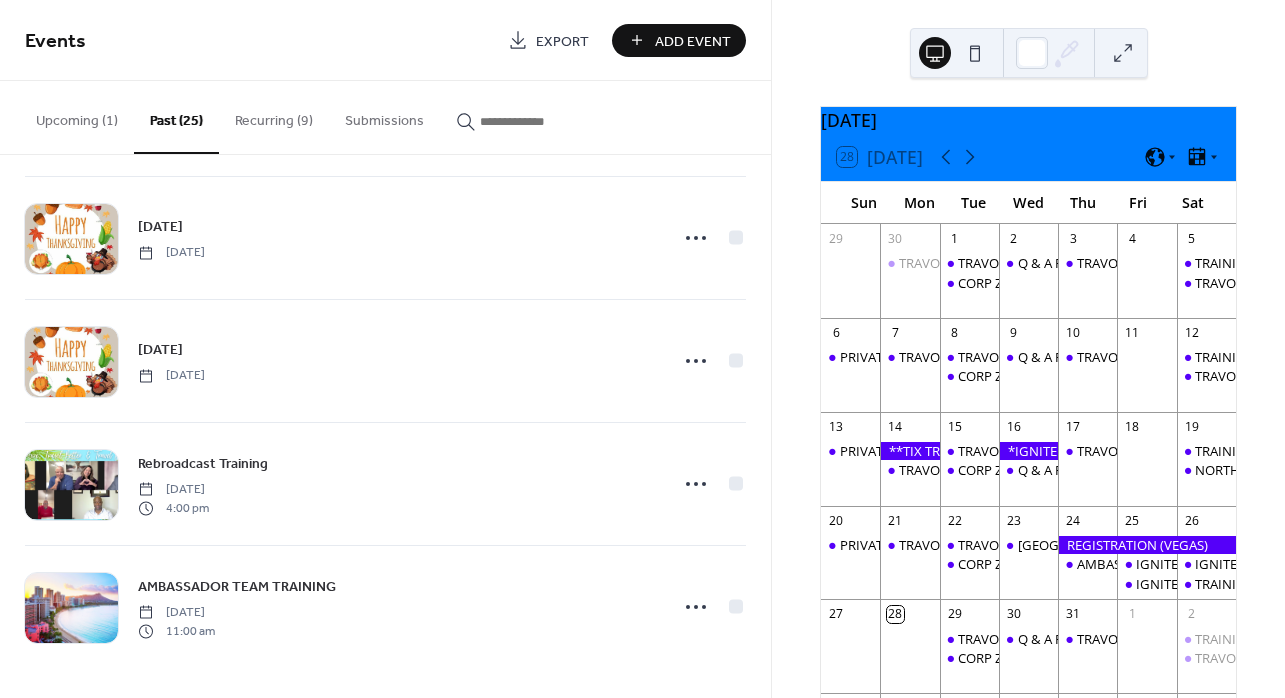 click on "Add Event" at bounding box center [679, 40] 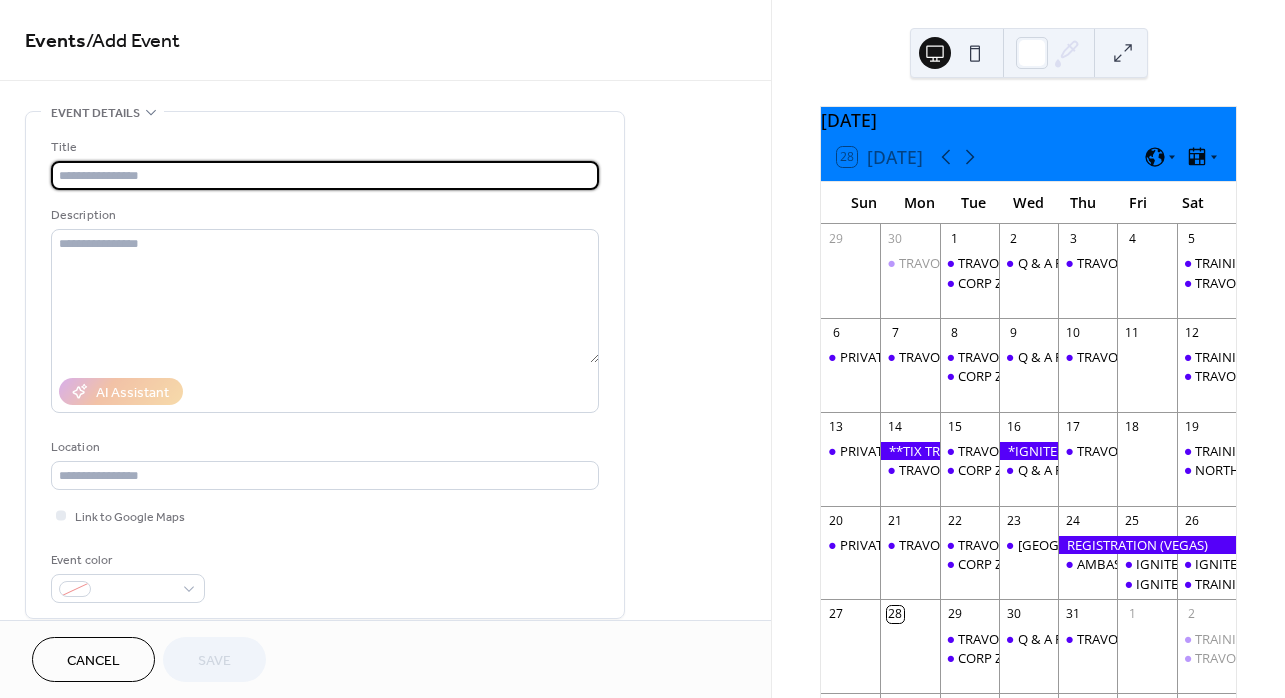 type on "*" 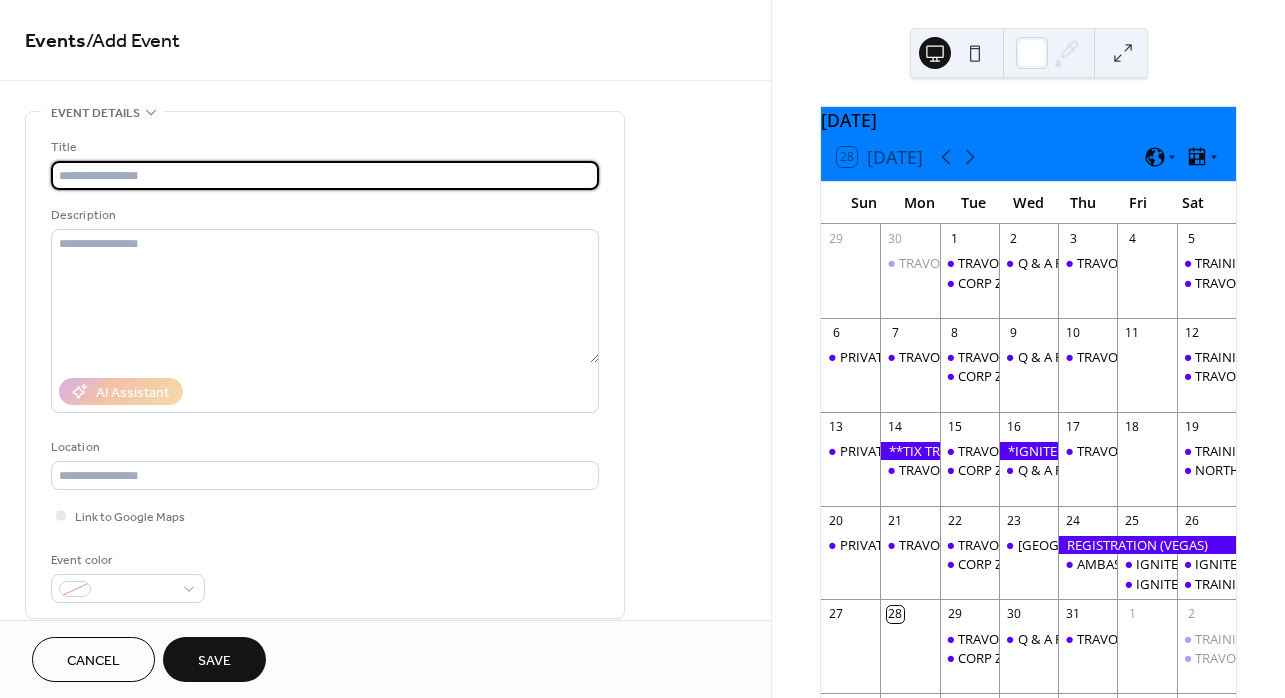 paste on "**********" 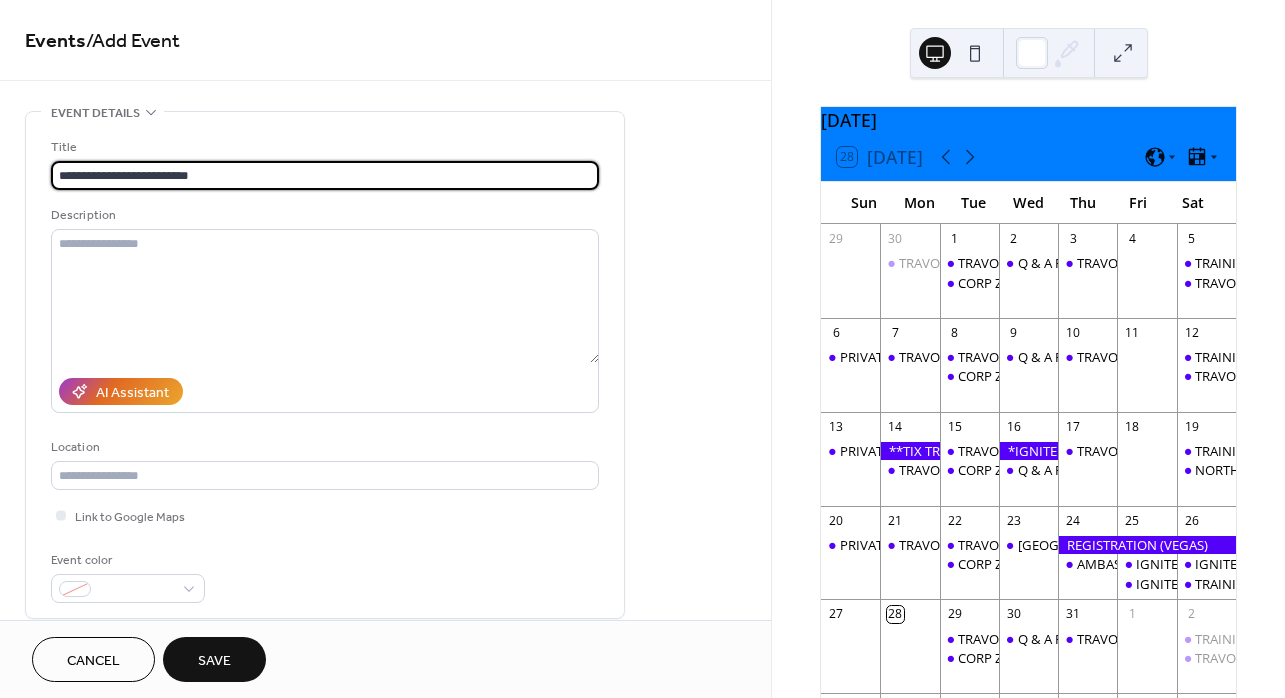 drag, startPoint x: 227, startPoint y: 178, endPoint x: 190, endPoint y: 170, distance: 37.85499 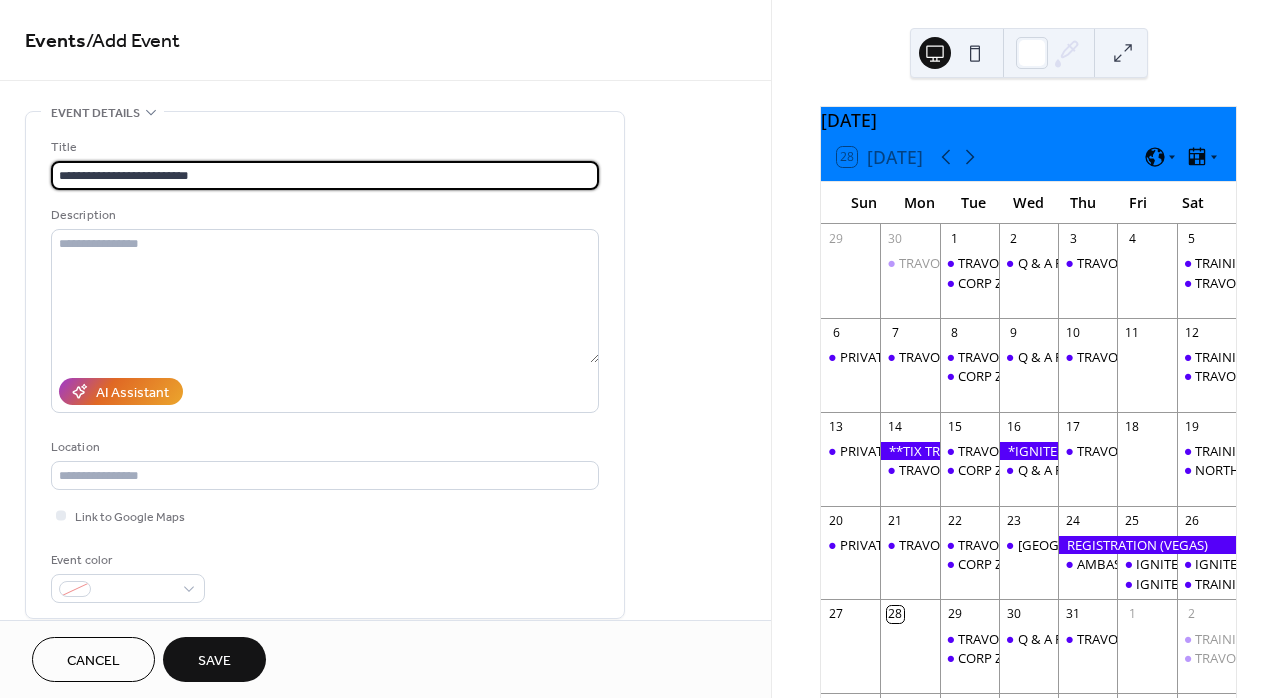 click on "**********" at bounding box center (325, 175) 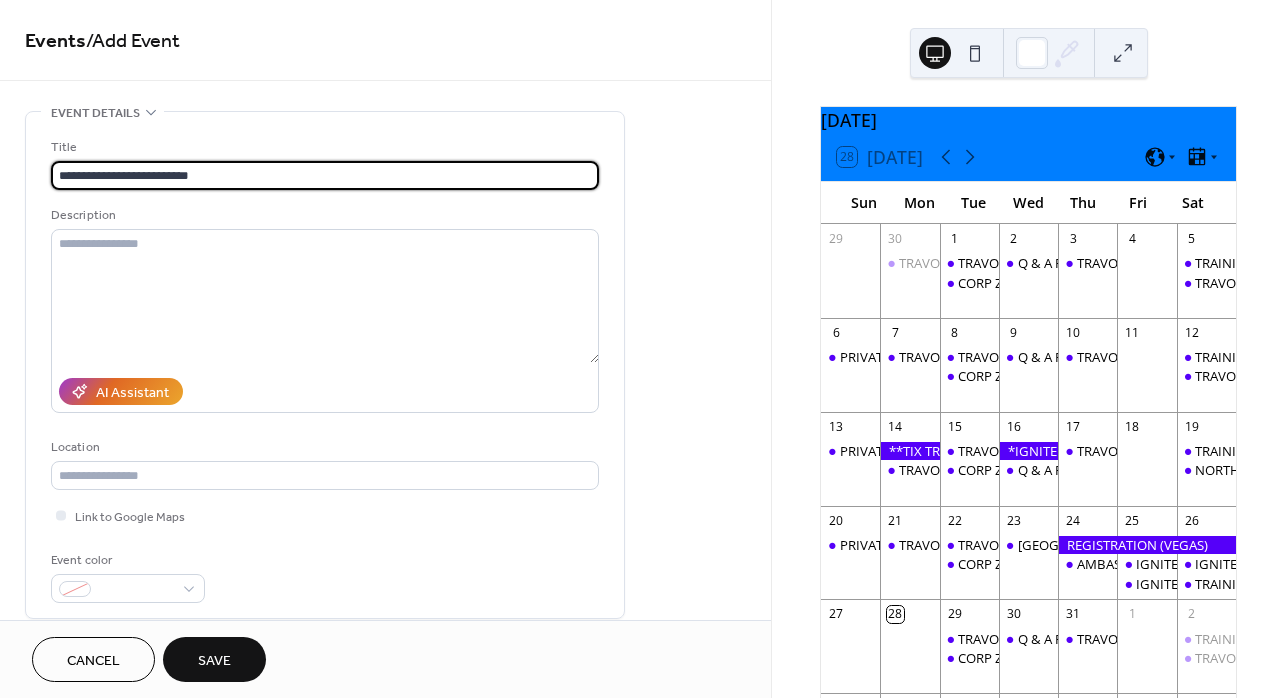 type on "**********" 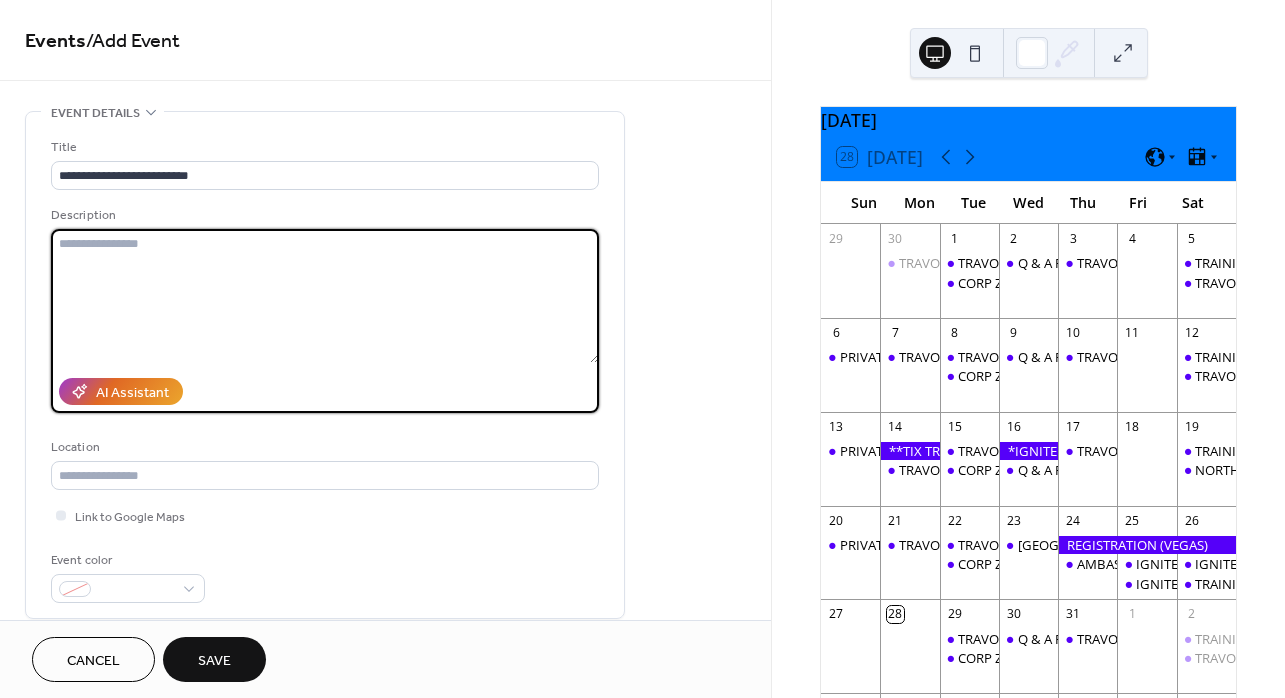 paste on "**********" 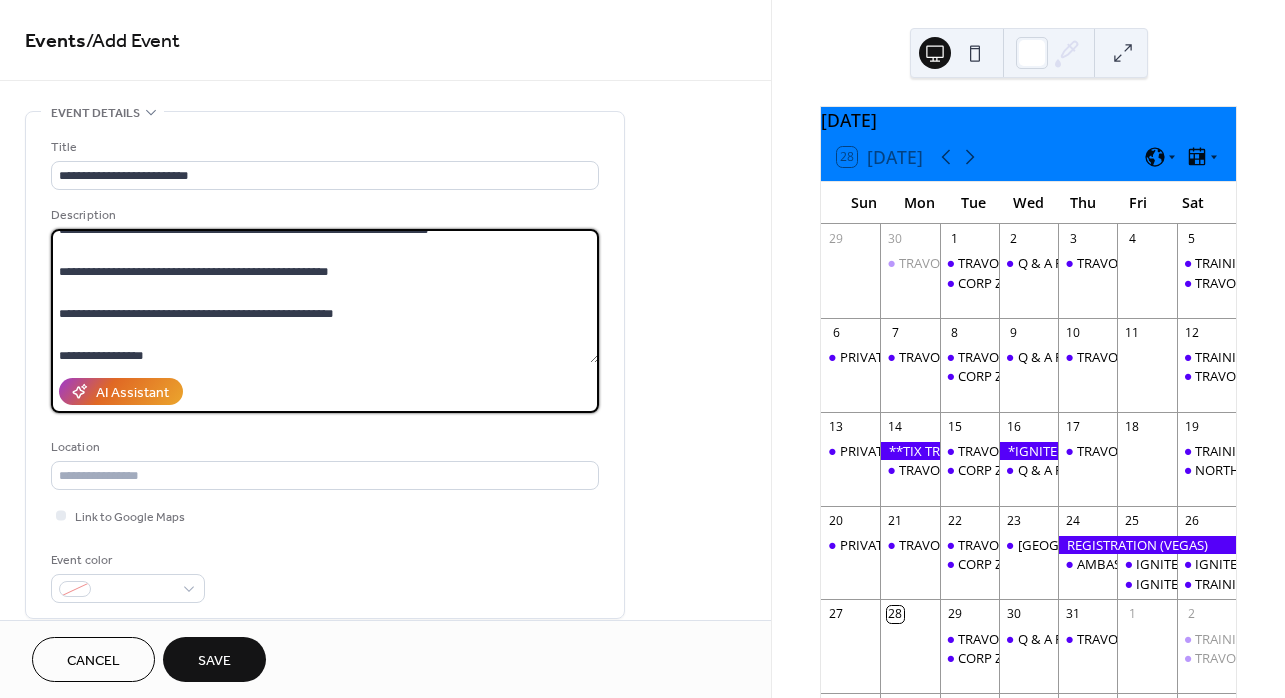 scroll, scrollTop: 0, scrollLeft: 0, axis: both 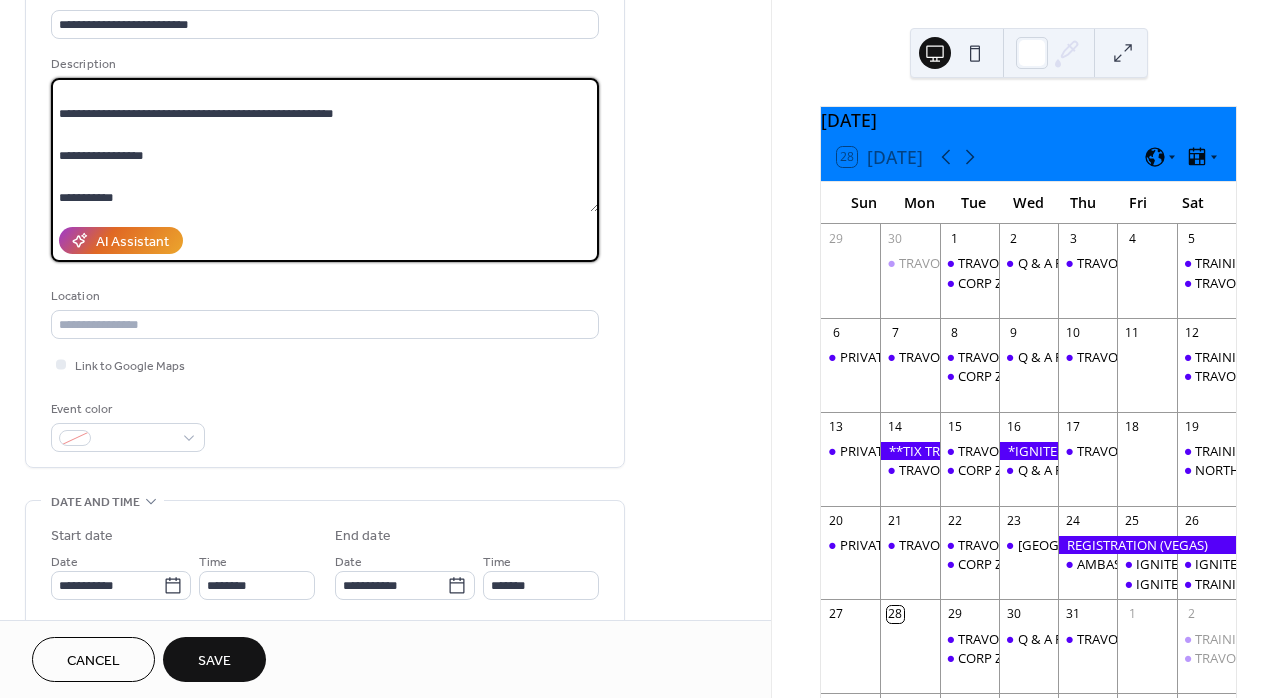 paste on "**********" 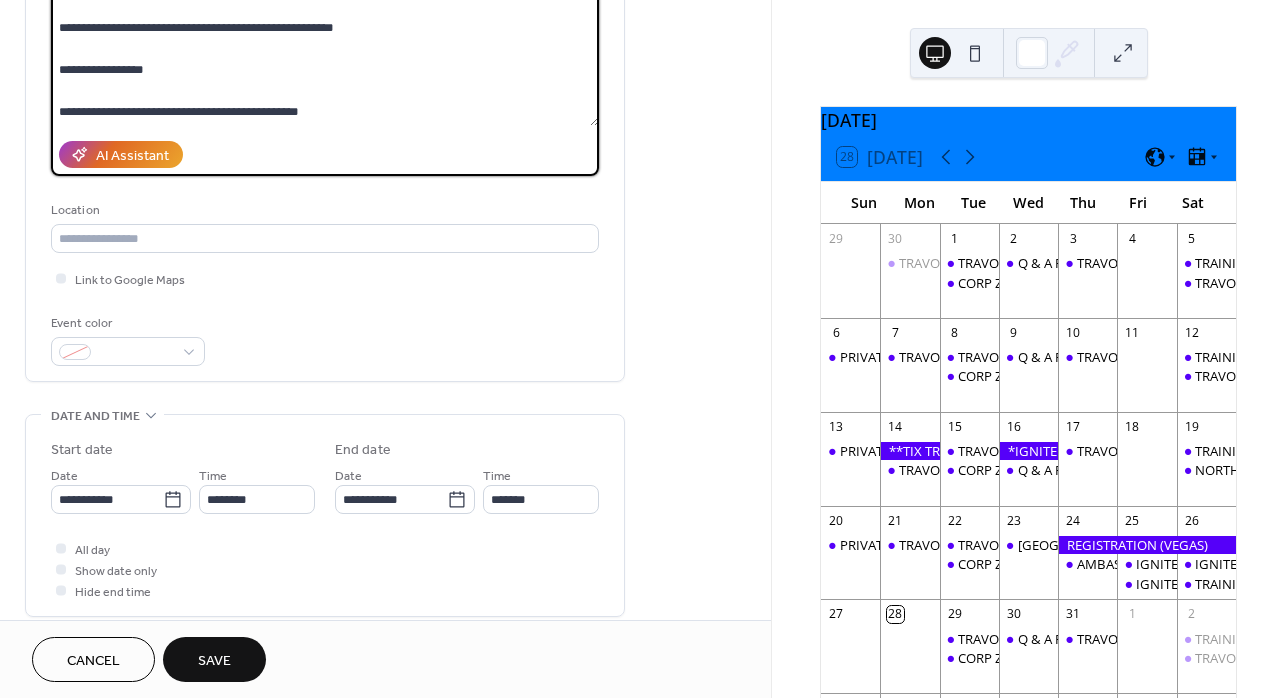 scroll, scrollTop: 244, scrollLeft: 0, axis: vertical 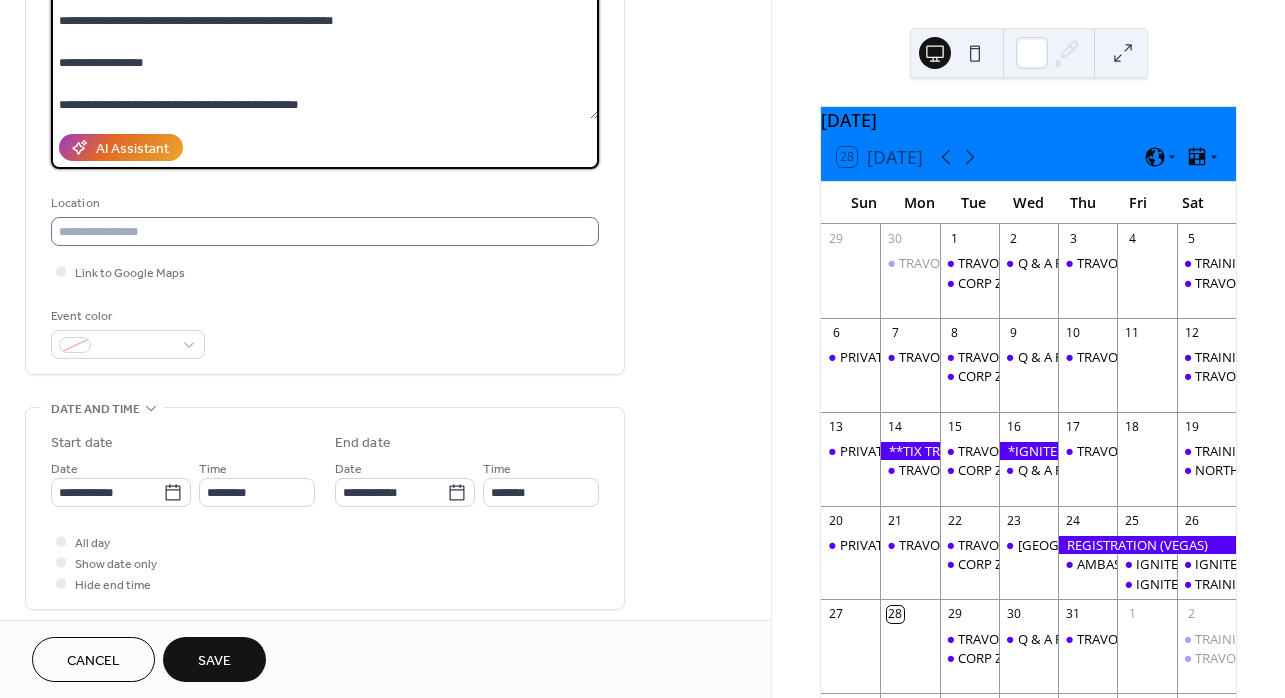 type on "**********" 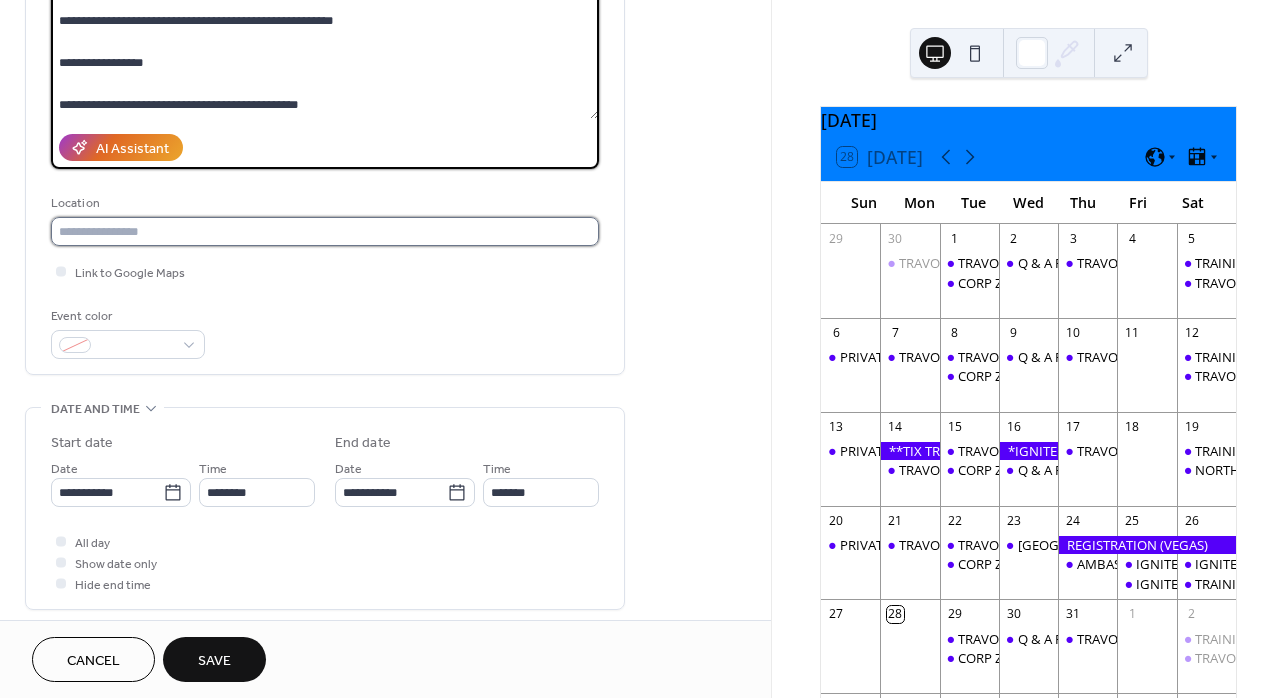 click at bounding box center (325, 231) 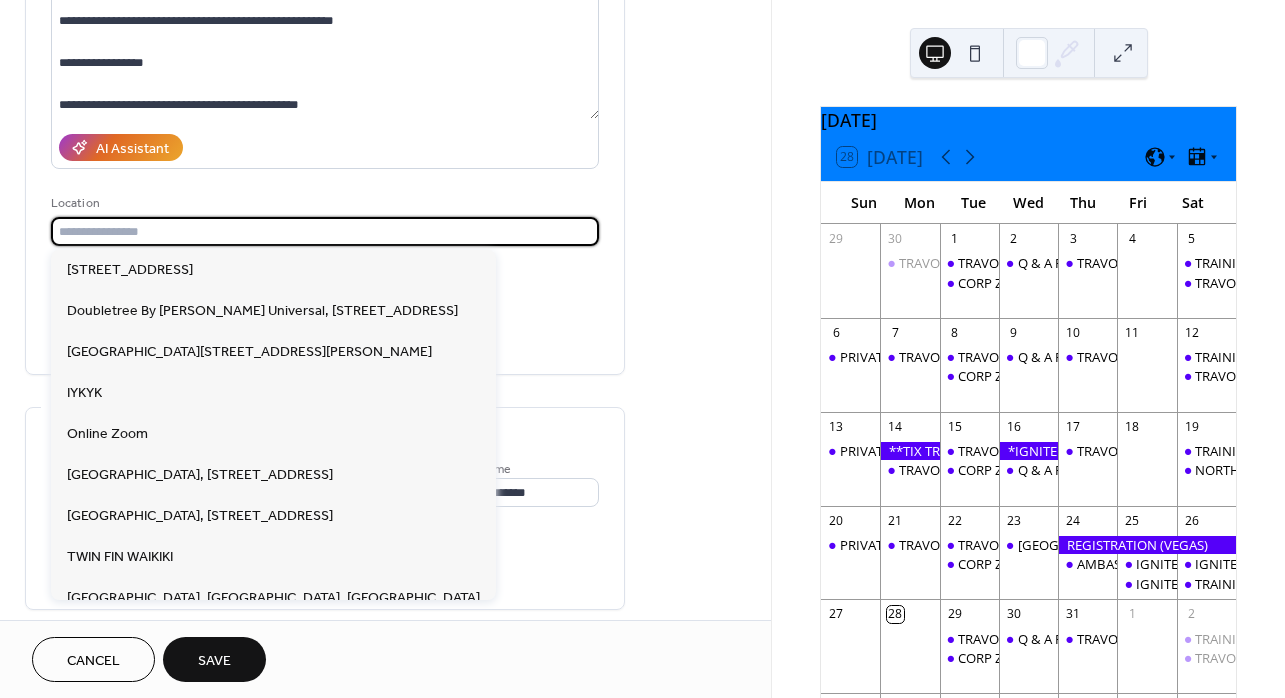 paste on "**********" 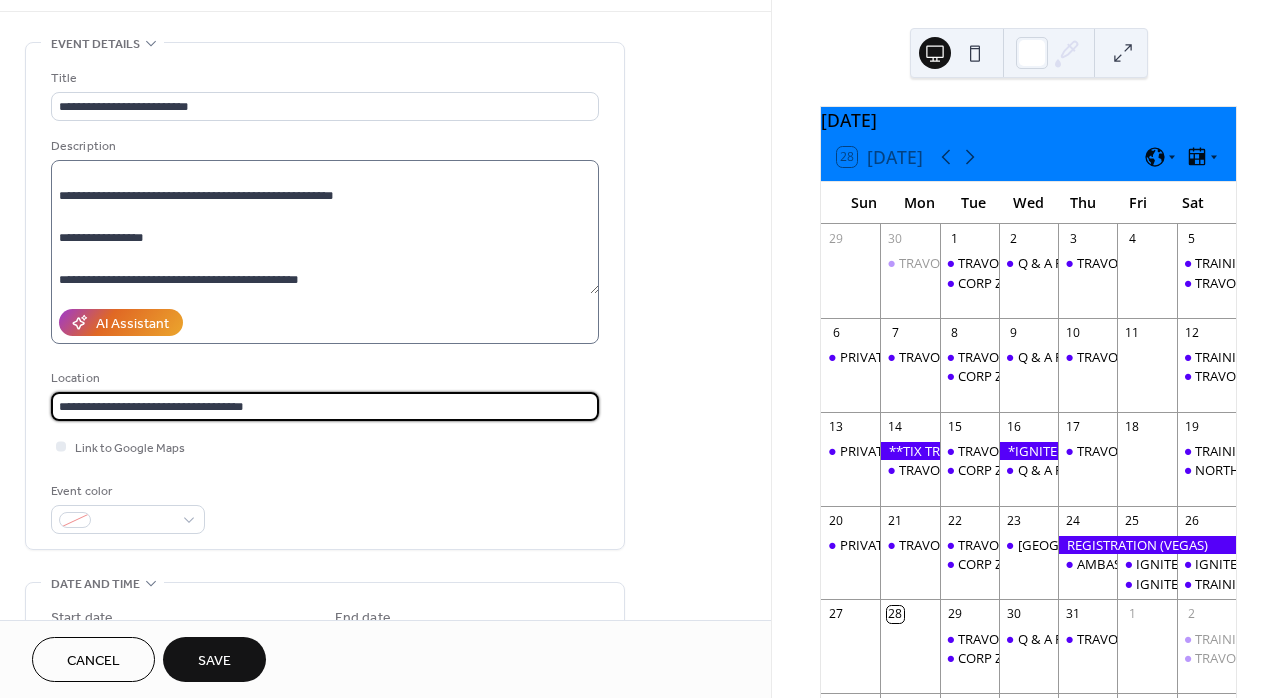 scroll, scrollTop: 64, scrollLeft: 0, axis: vertical 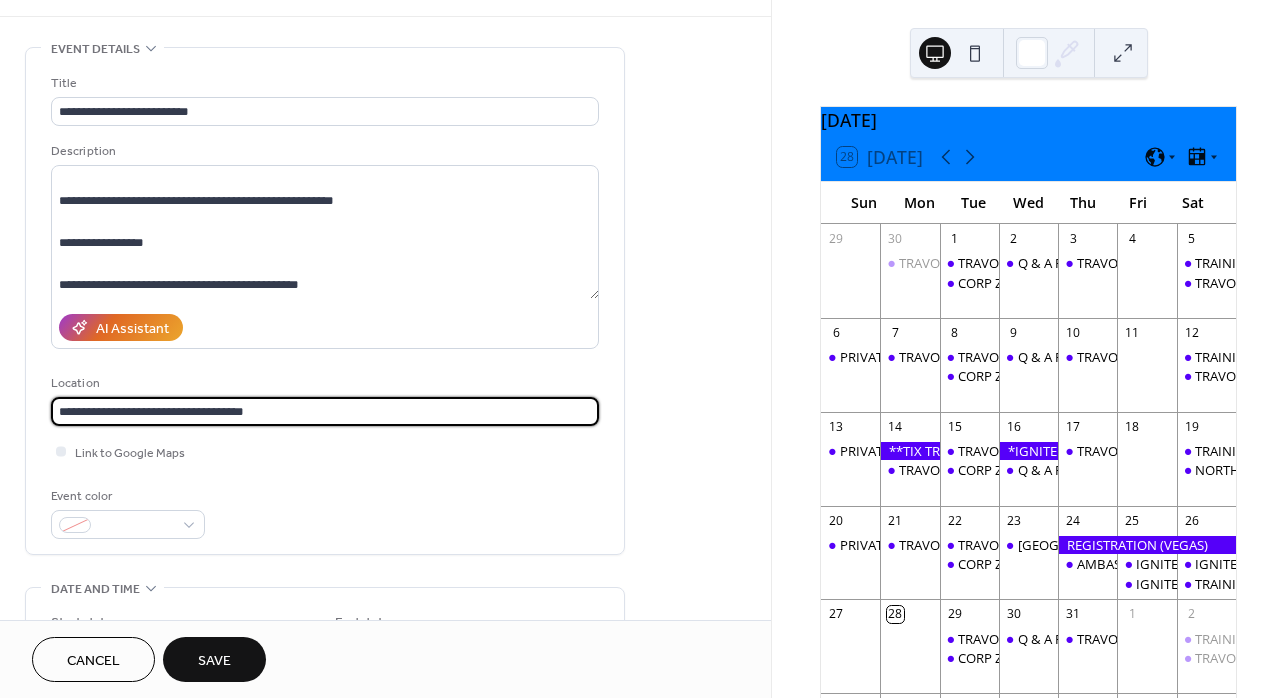 type on "**********" 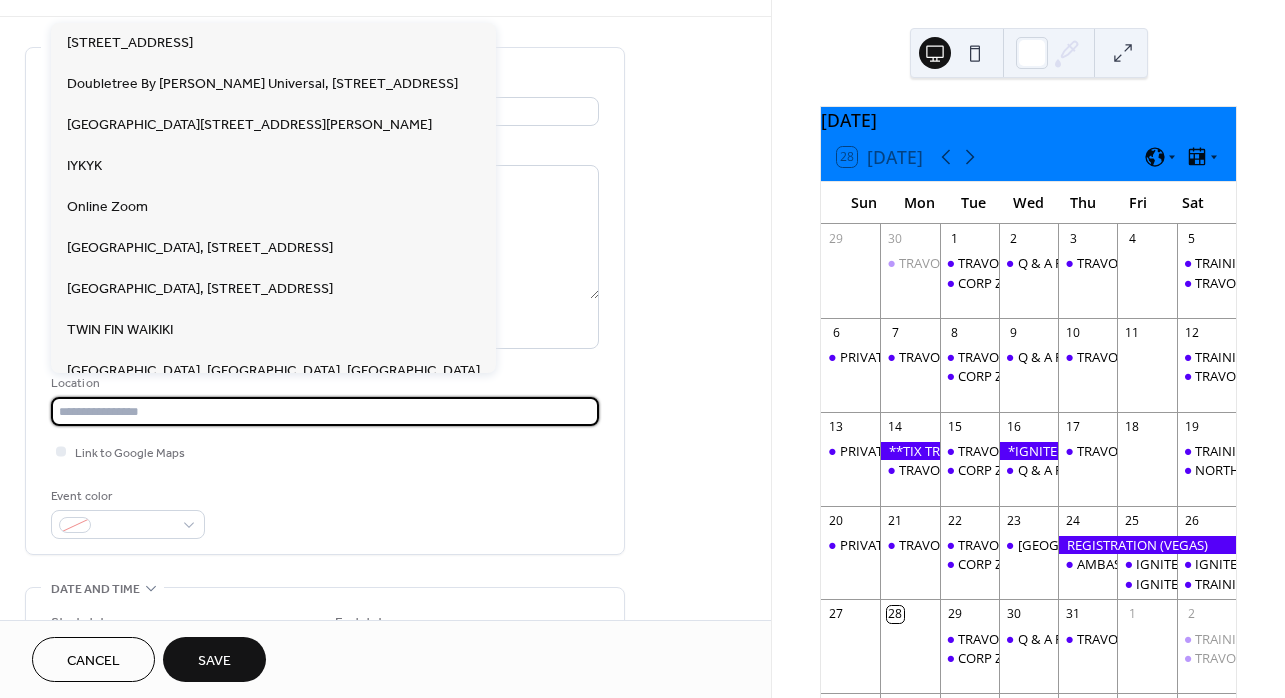 paste on "**********" 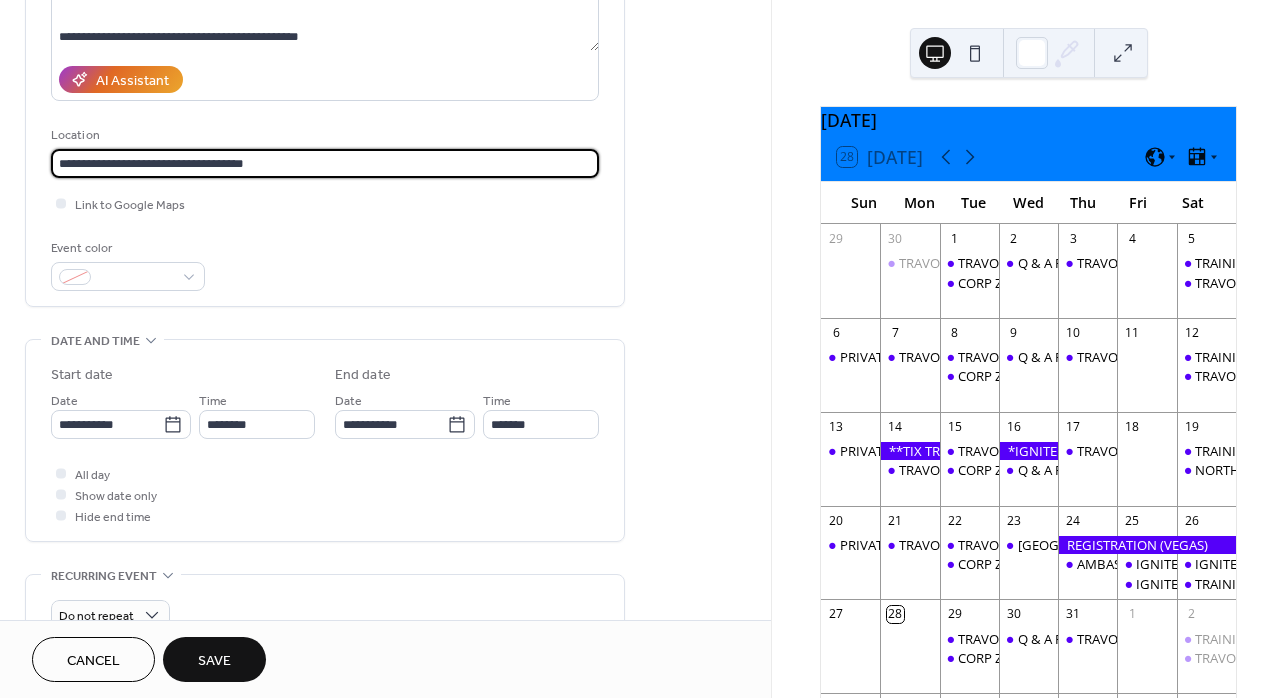 scroll, scrollTop: 346, scrollLeft: 0, axis: vertical 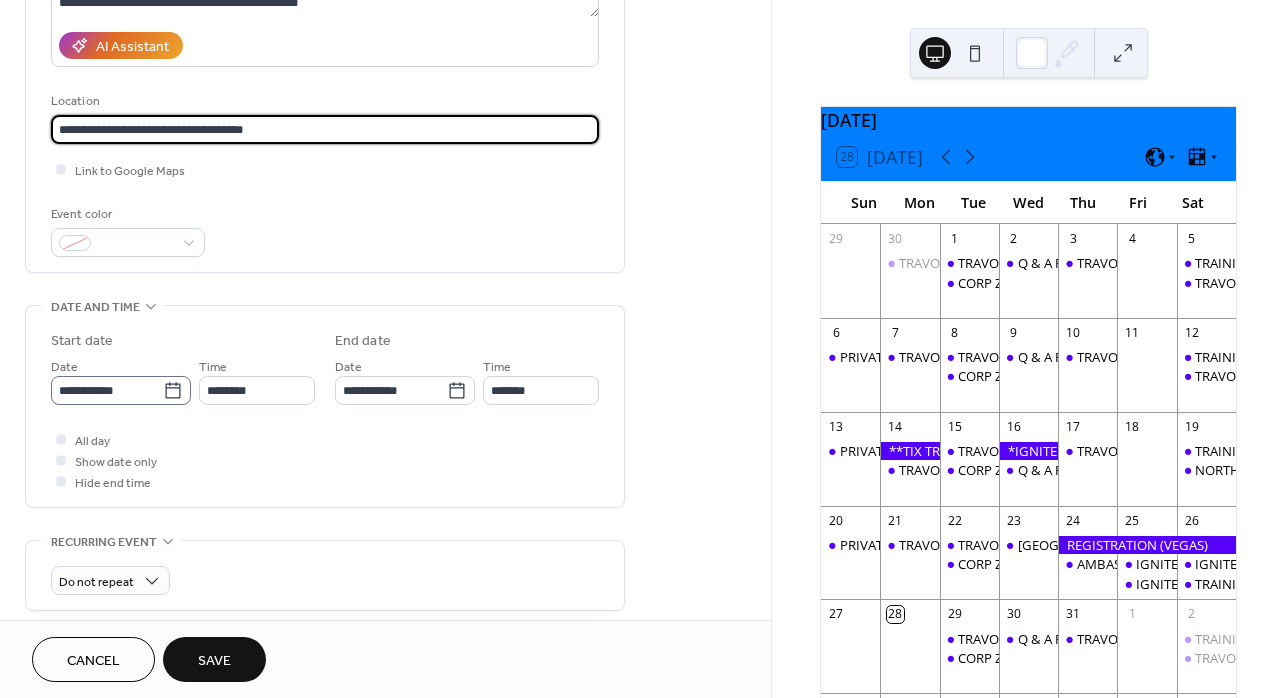 type on "**********" 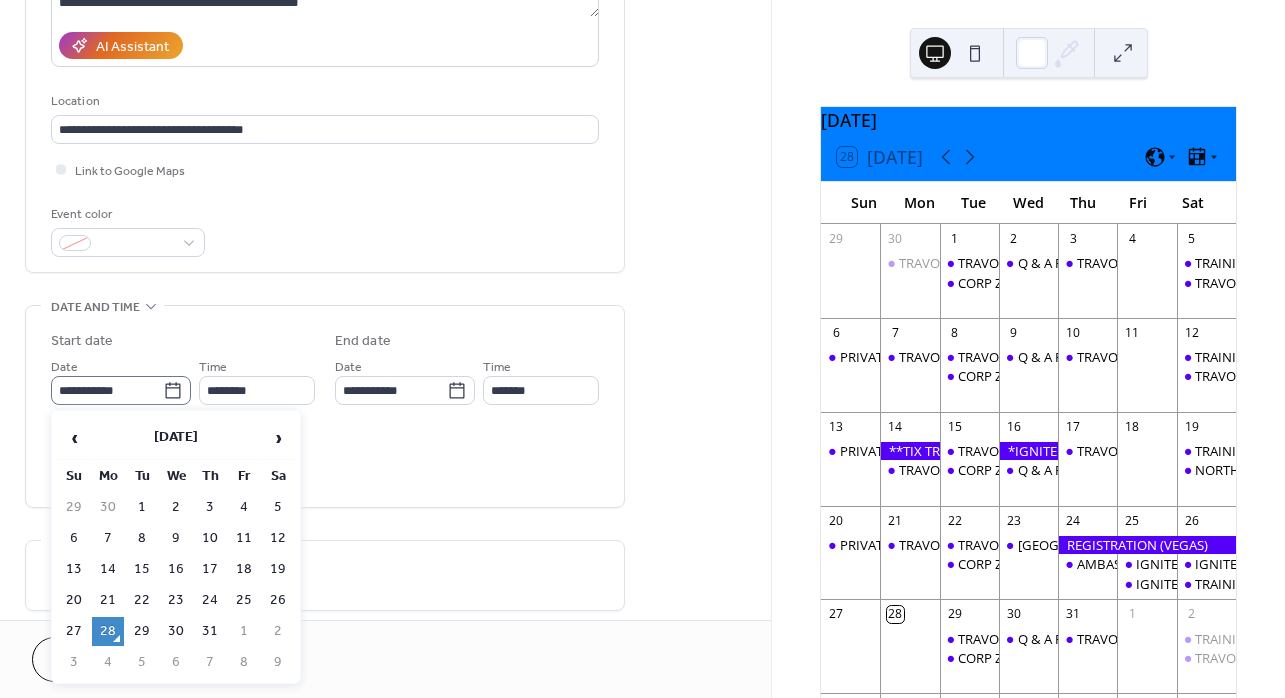click 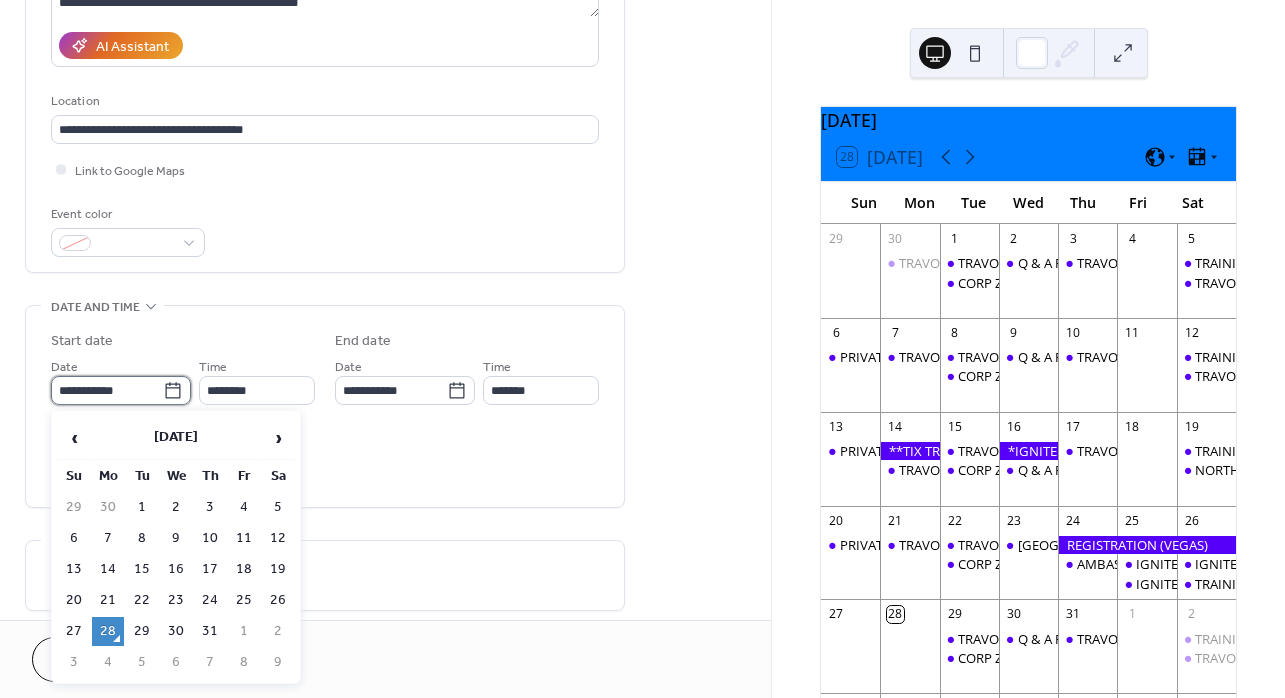 click on "**********" at bounding box center (107, 390) 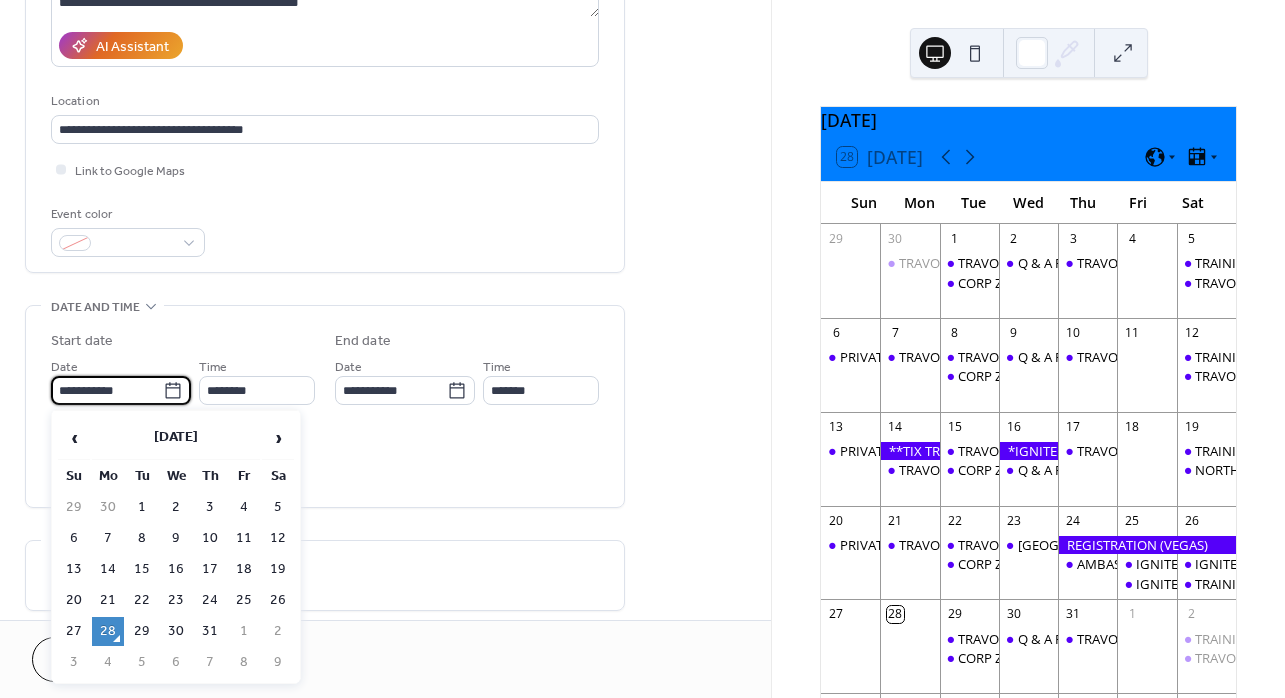click on "28" at bounding box center (108, 631) 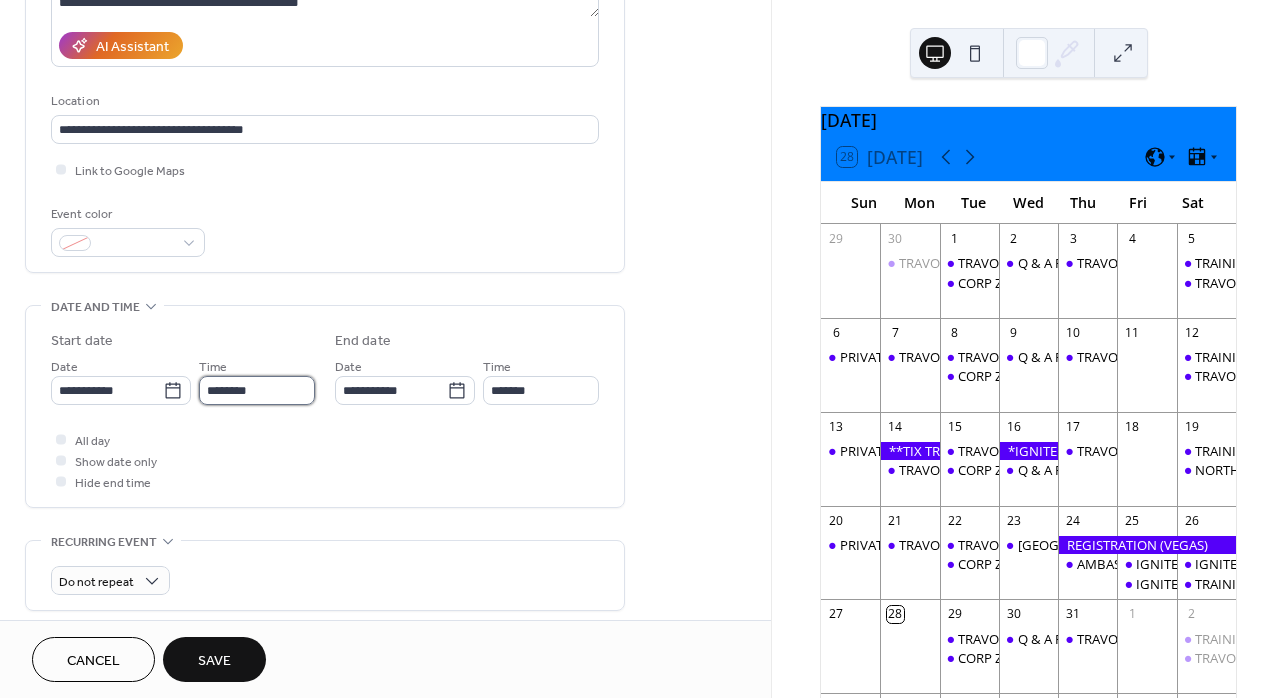 click on "********" at bounding box center [257, 390] 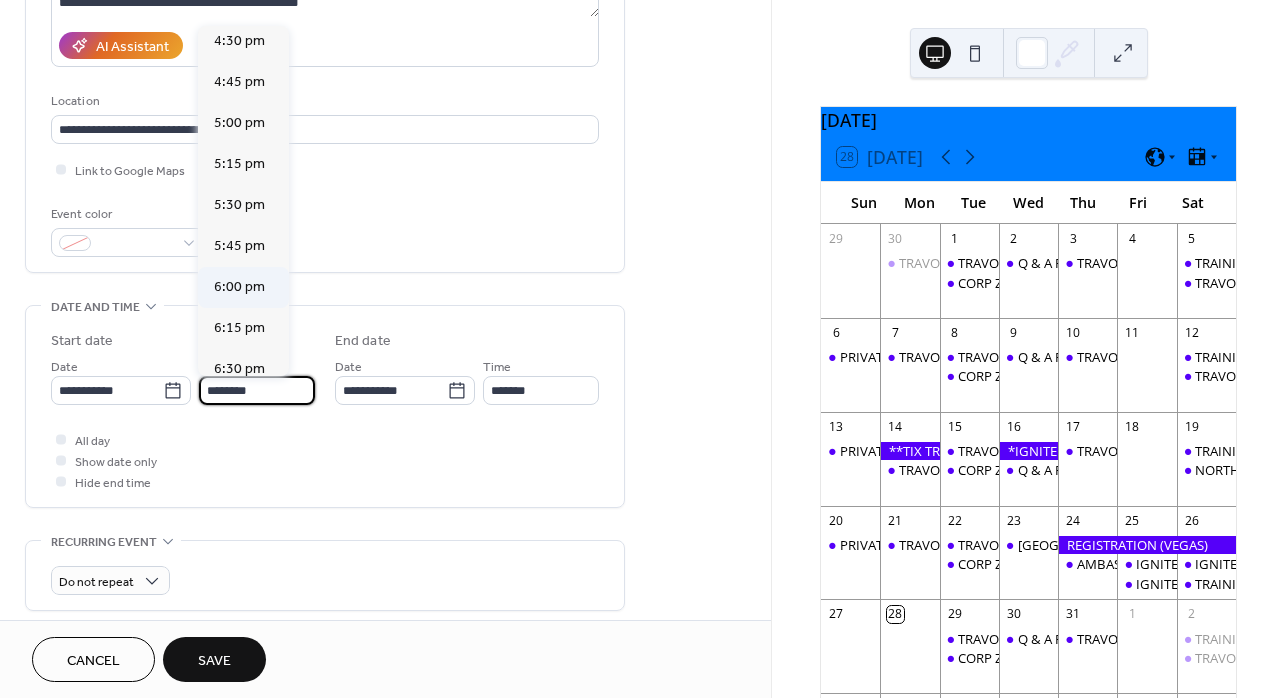 scroll, scrollTop: 2718, scrollLeft: 0, axis: vertical 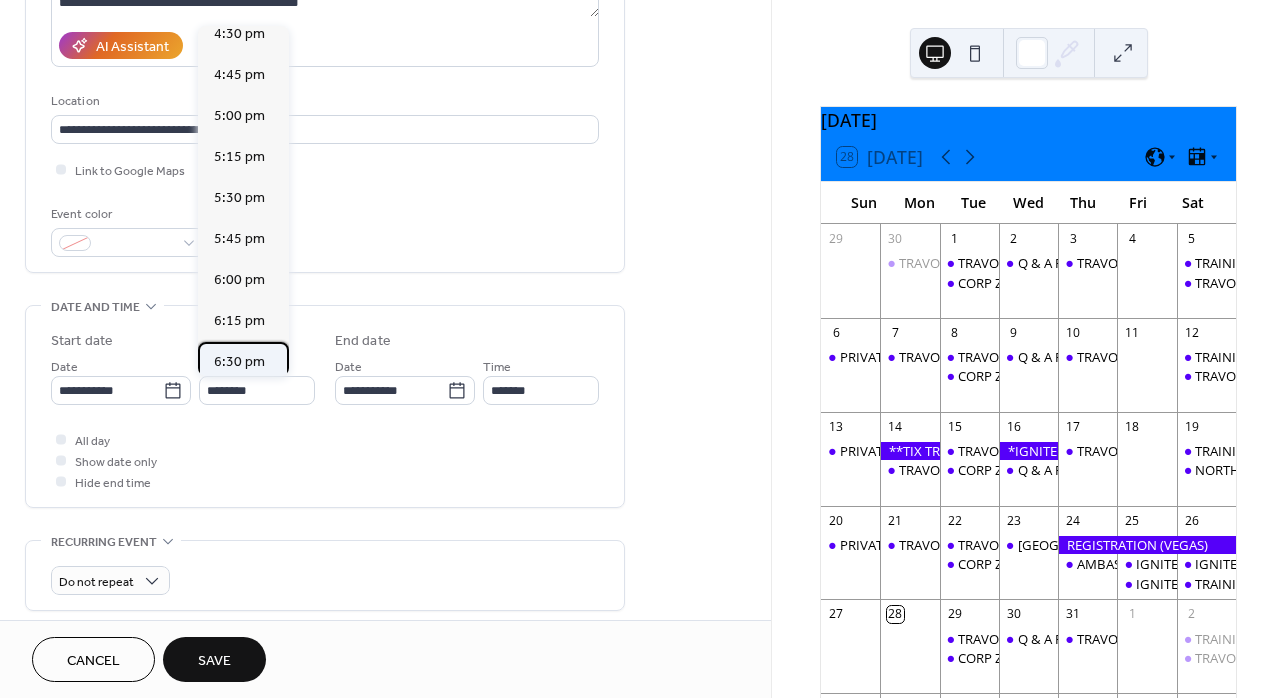 click on "6:30 pm" at bounding box center (239, 361) 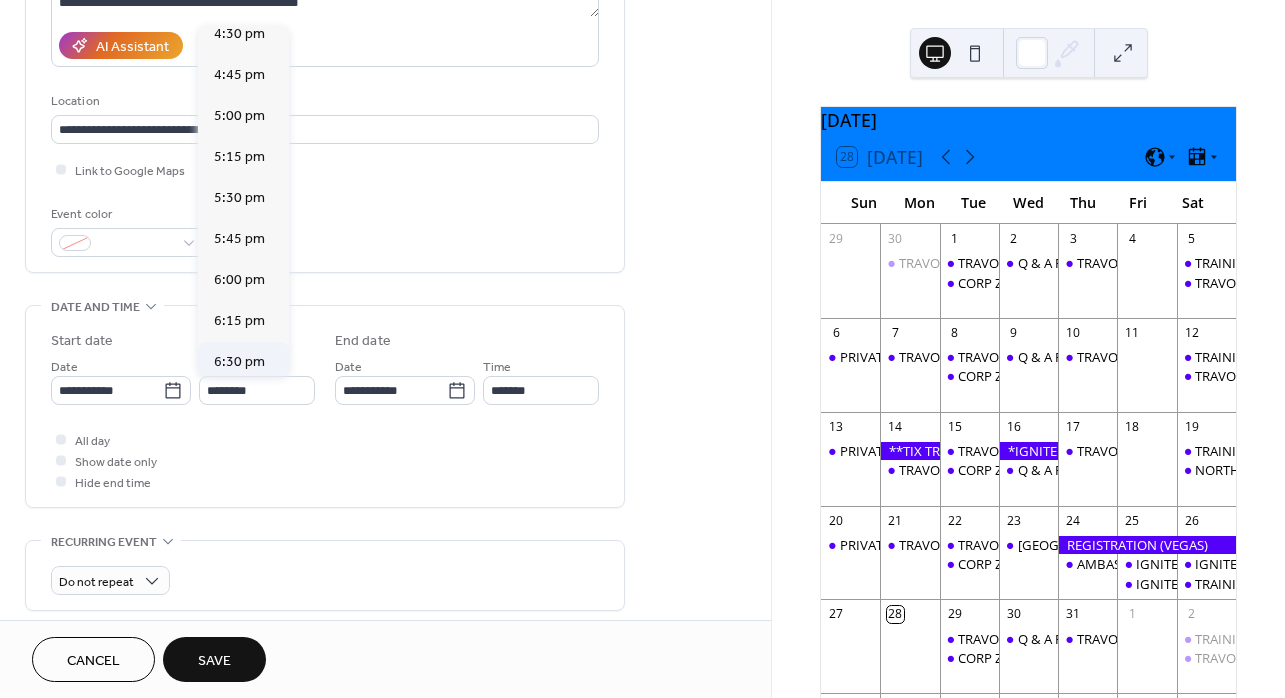 type on "*******" 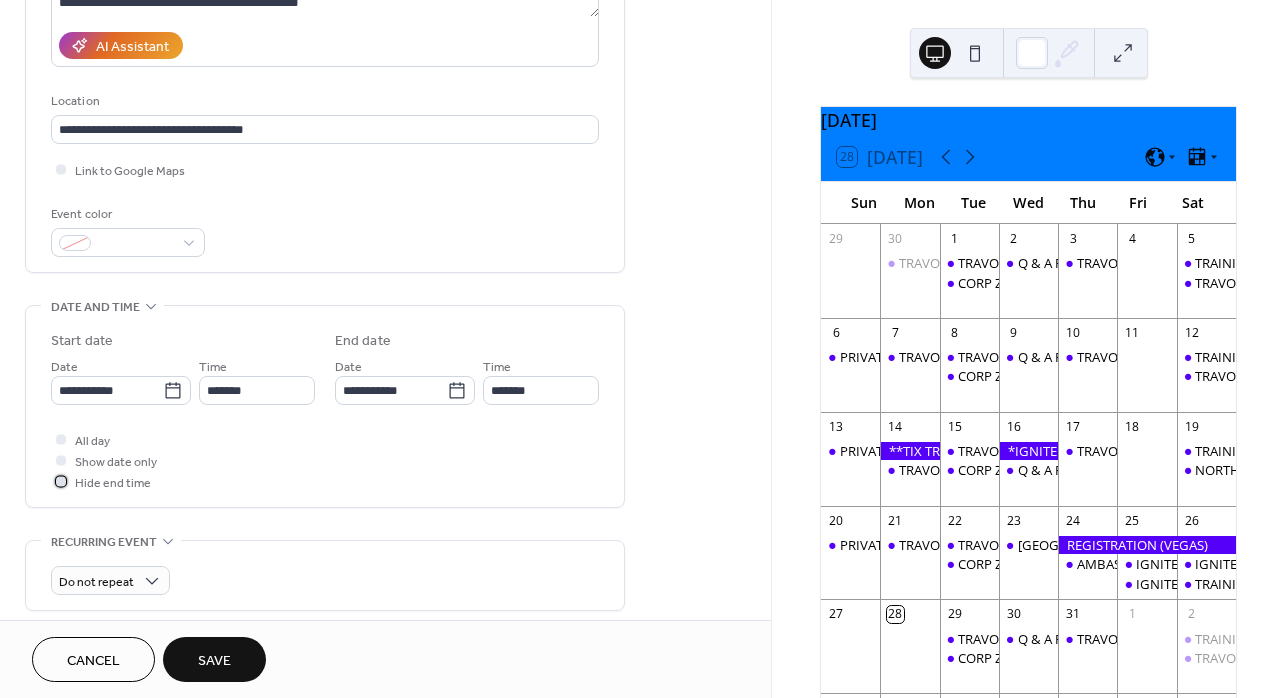 click at bounding box center [61, 481] 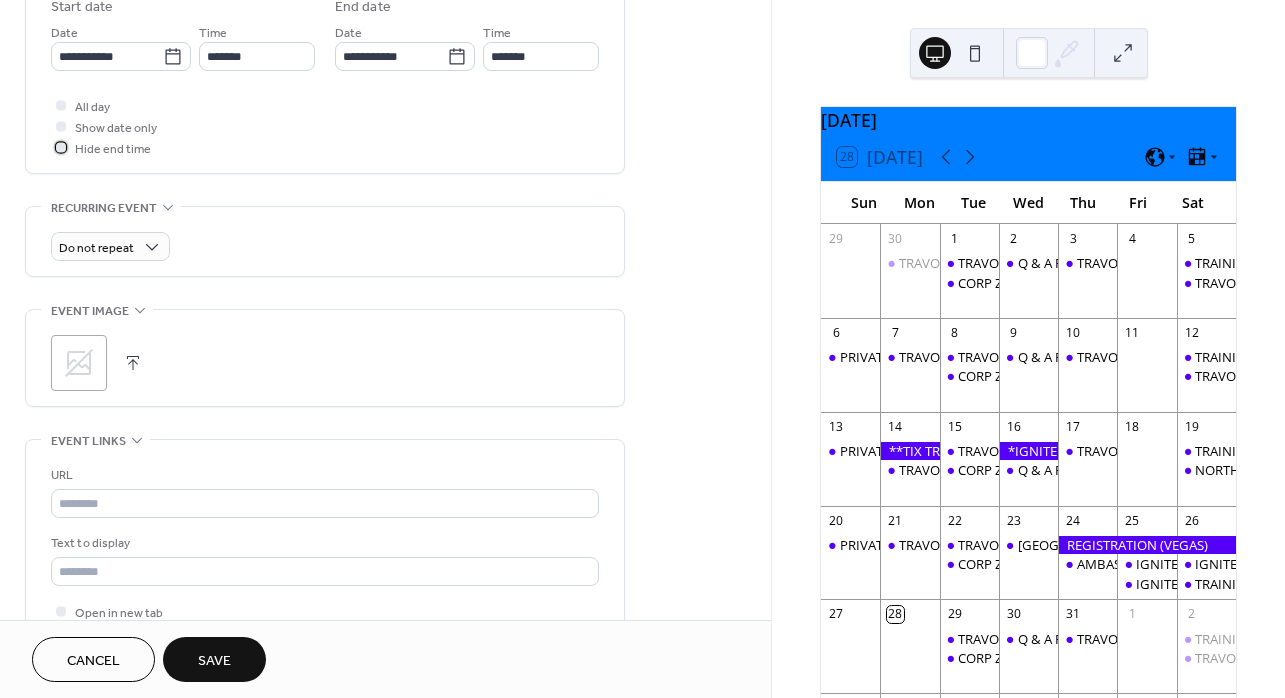 scroll, scrollTop: 702, scrollLeft: 0, axis: vertical 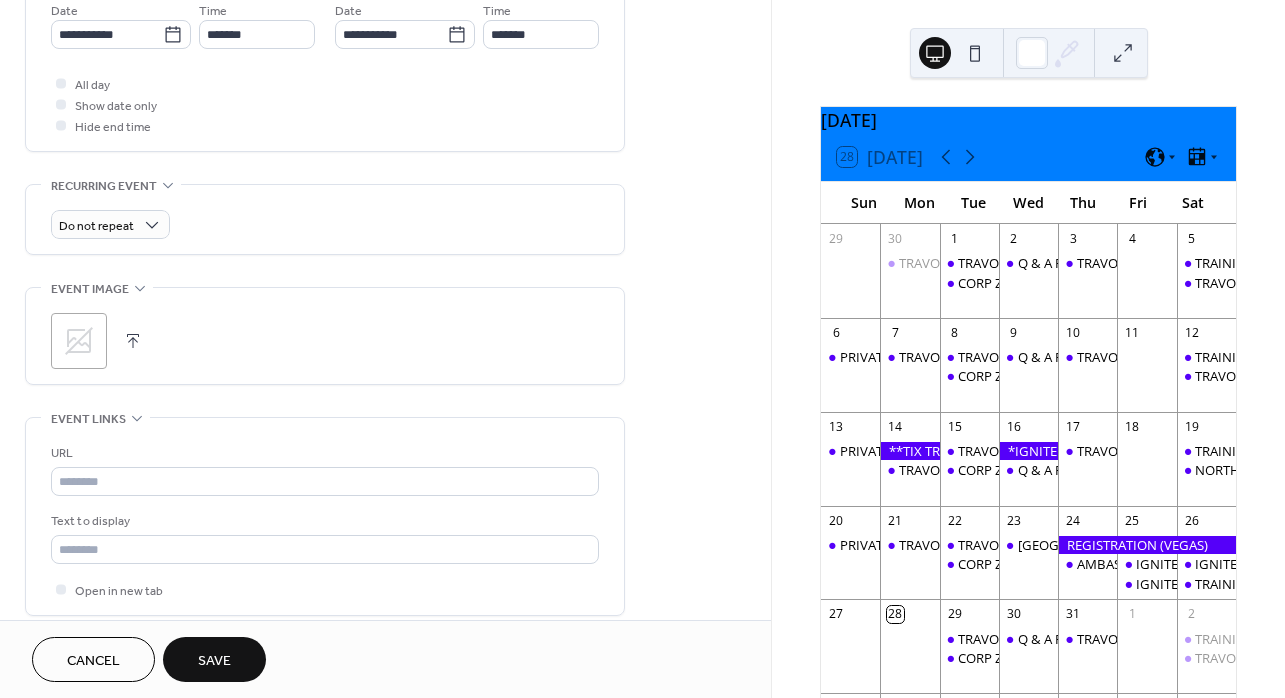 click 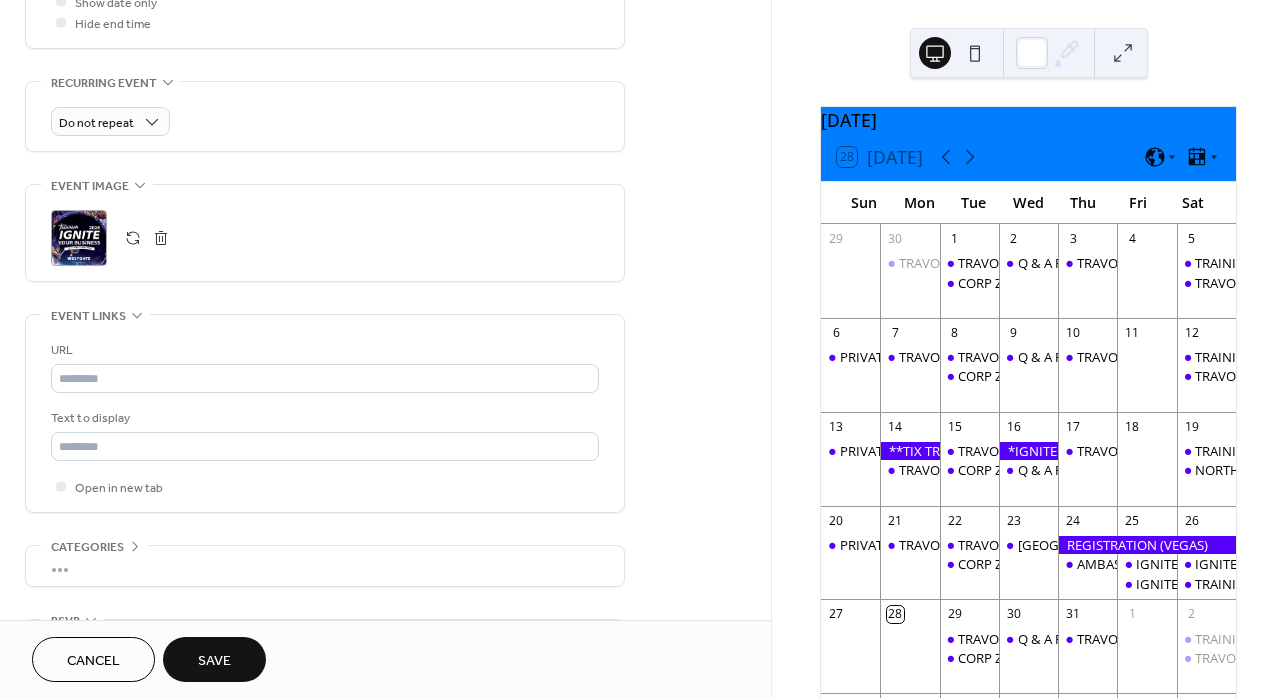 scroll, scrollTop: 813, scrollLeft: 0, axis: vertical 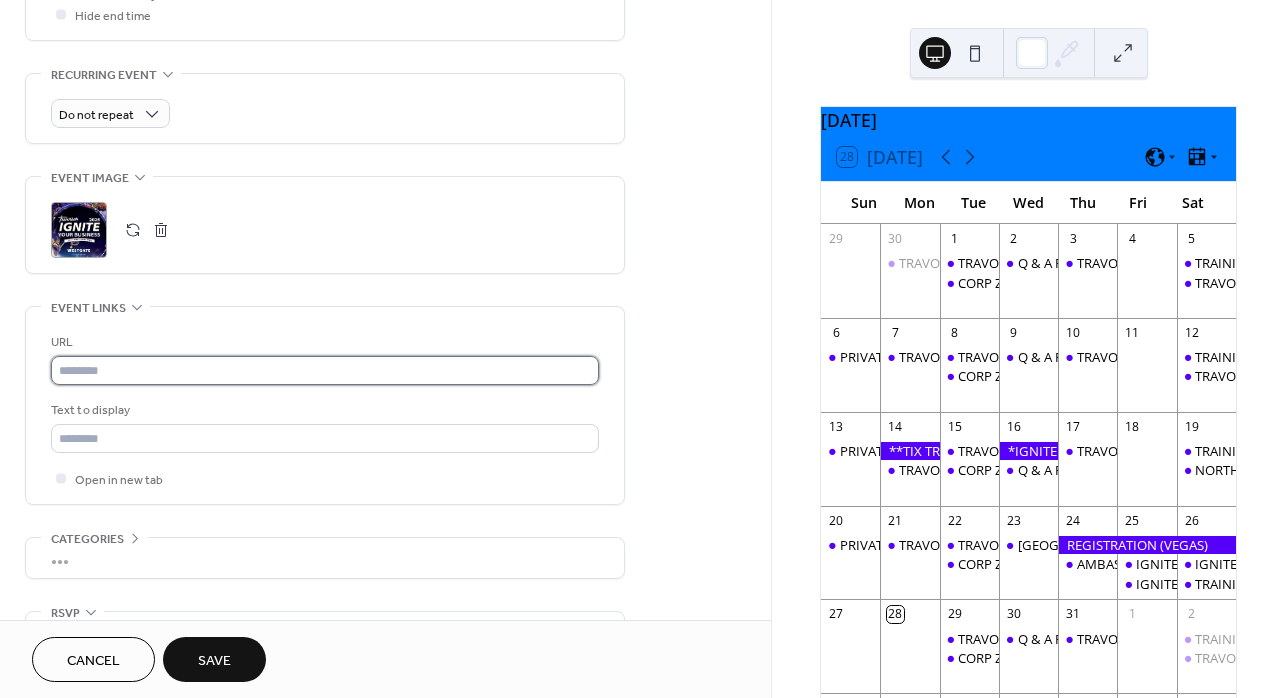 click at bounding box center (325, 370) 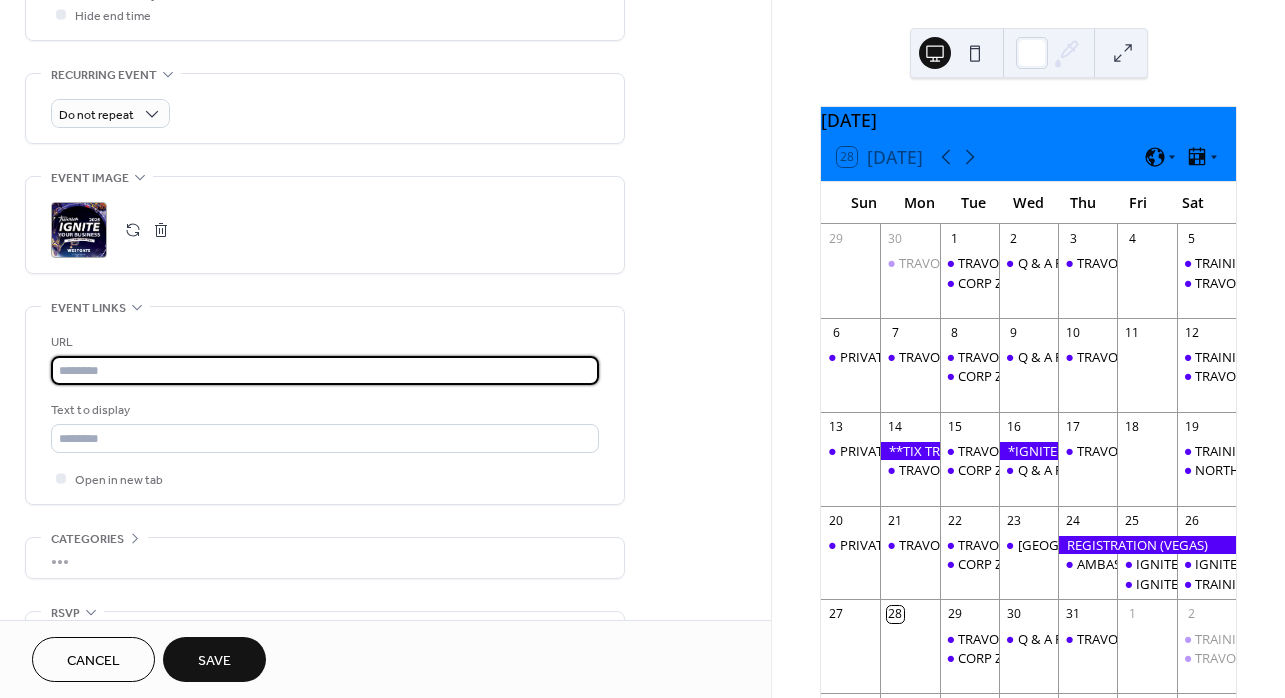 paste on "**********" 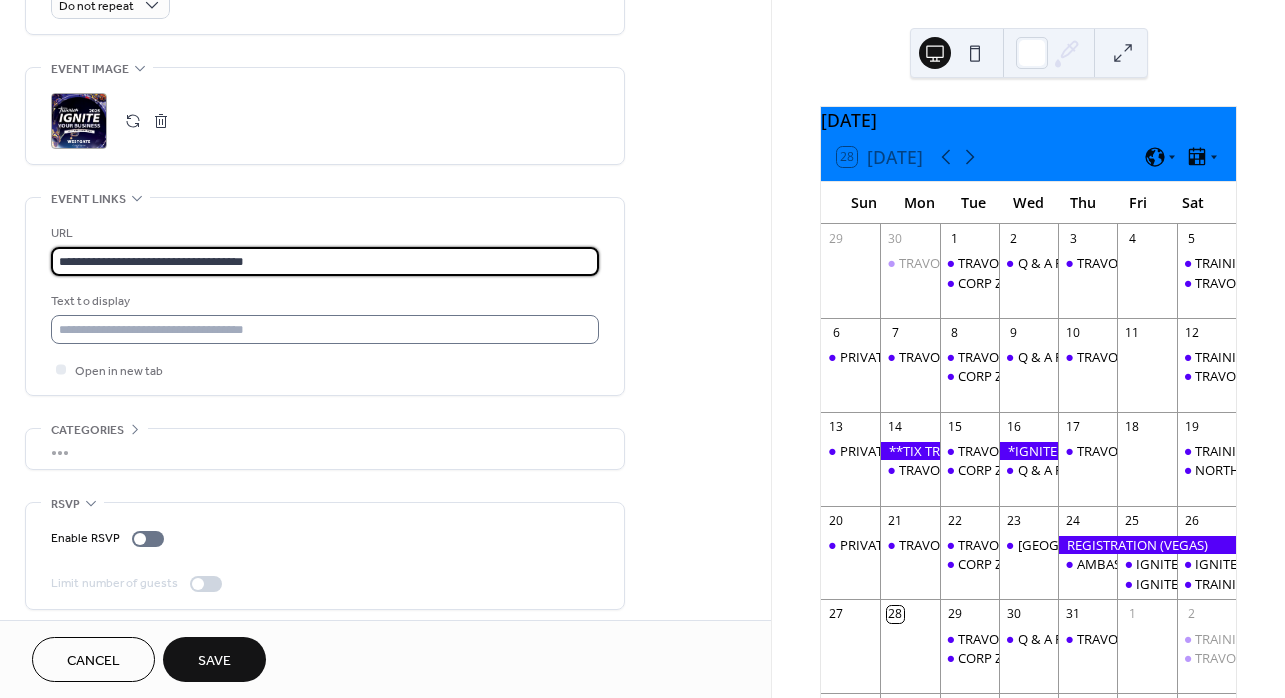 scroll, scrollTop: 932, scrollLeft: 0, axis: vertical 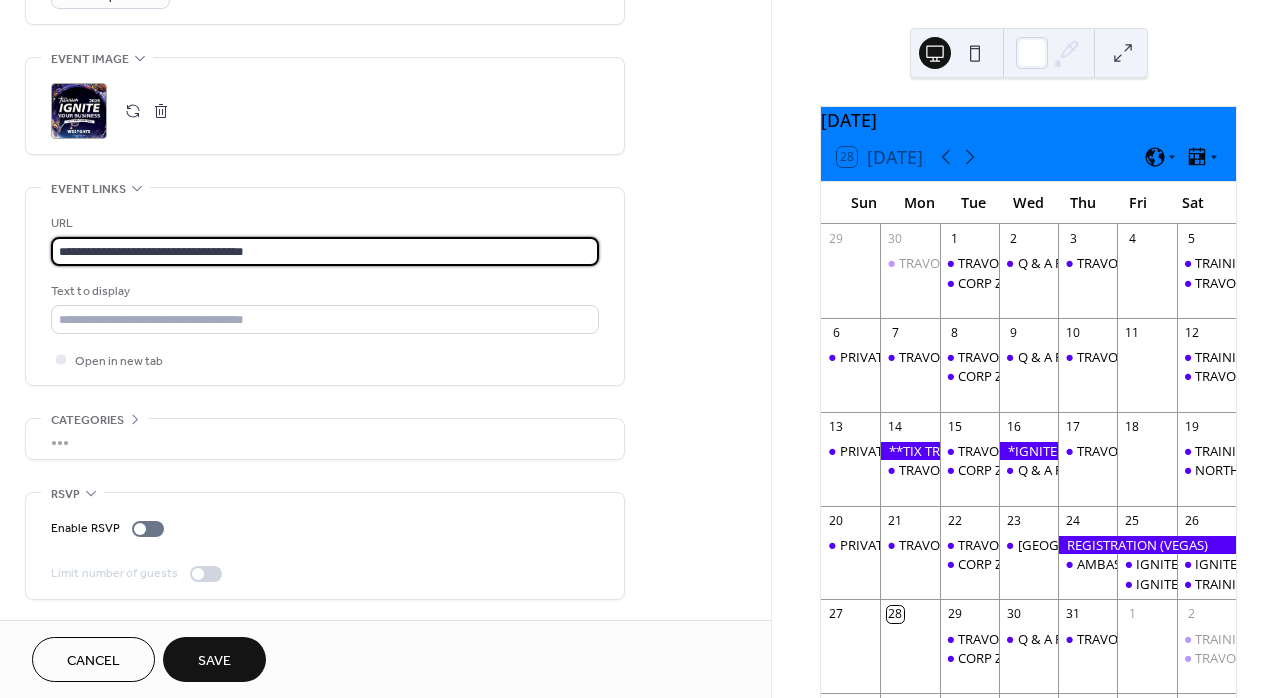 type on "**********" 